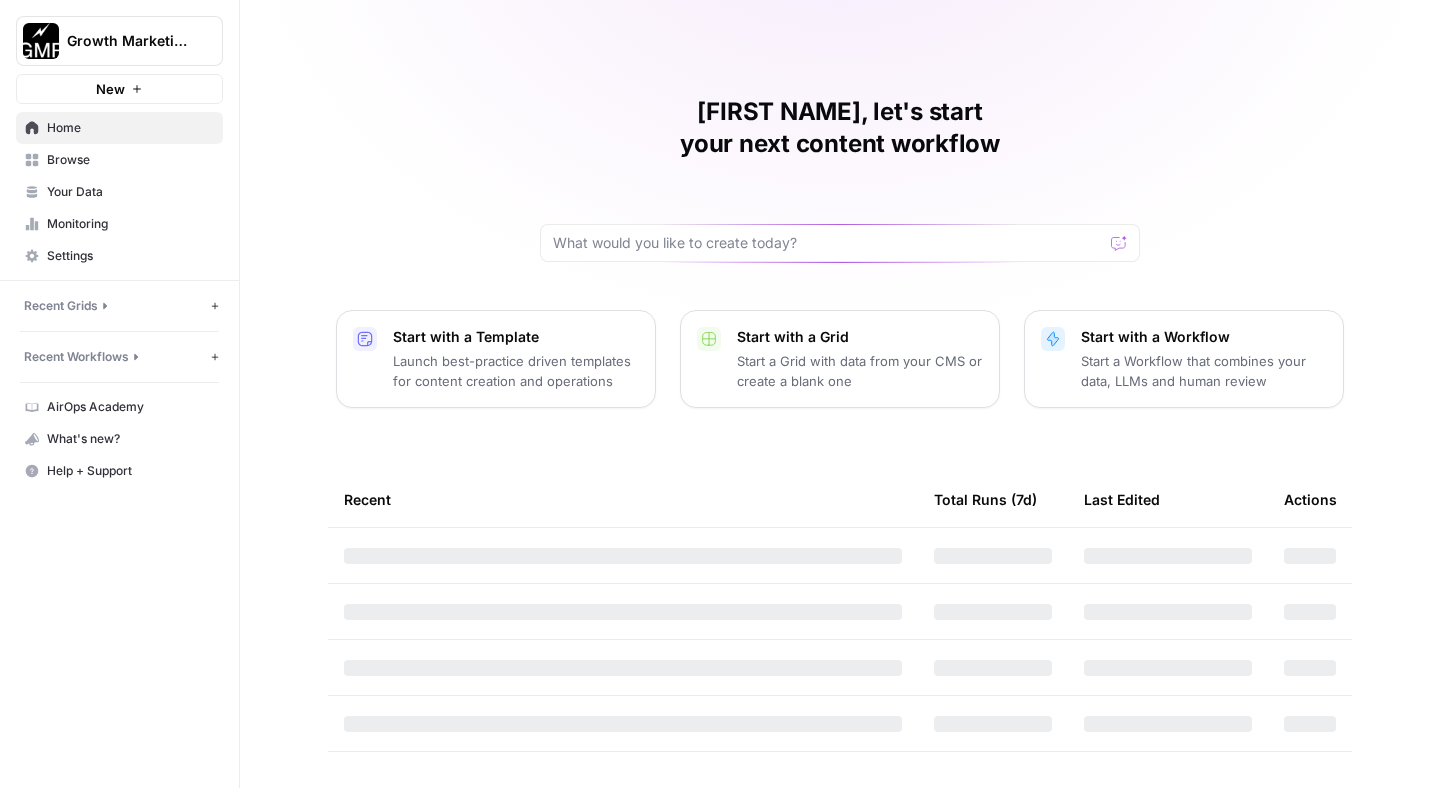 scroll, scrollTop: 0, scrollLeft: 0, axis: both 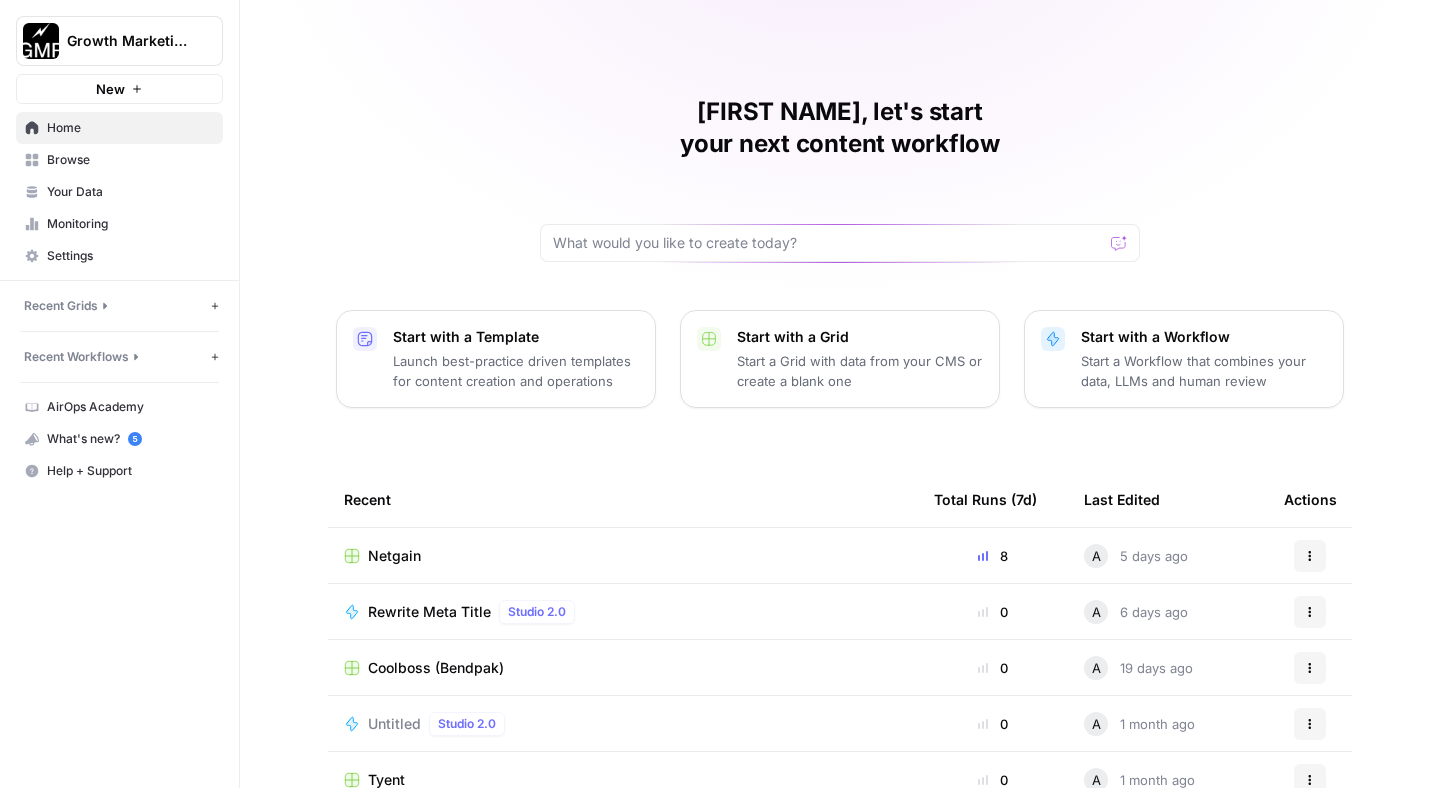 click on "Your Data" at bounding box center (130, 192) 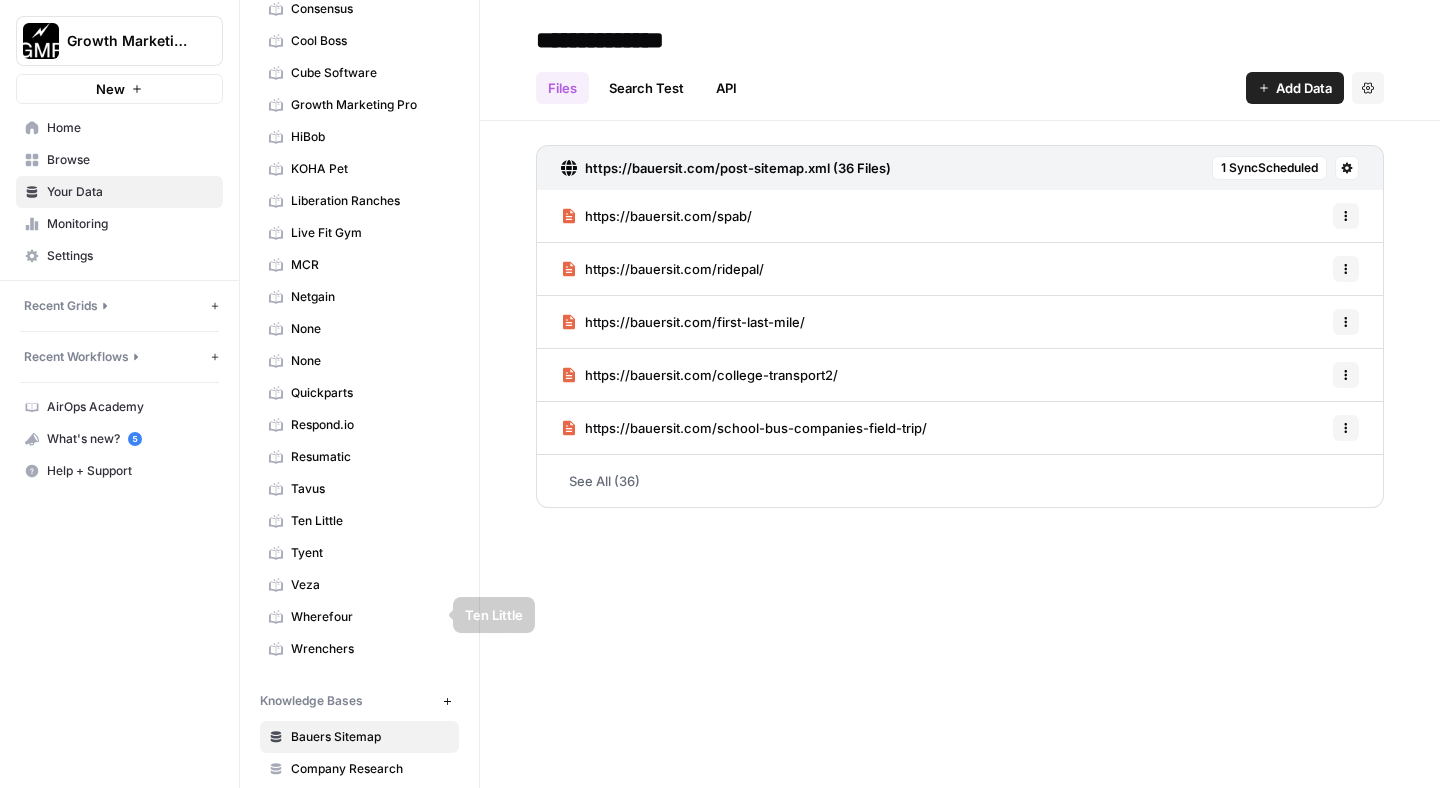 scroll, scrollTop: 107, scrollLeft: 0, axis: vertical 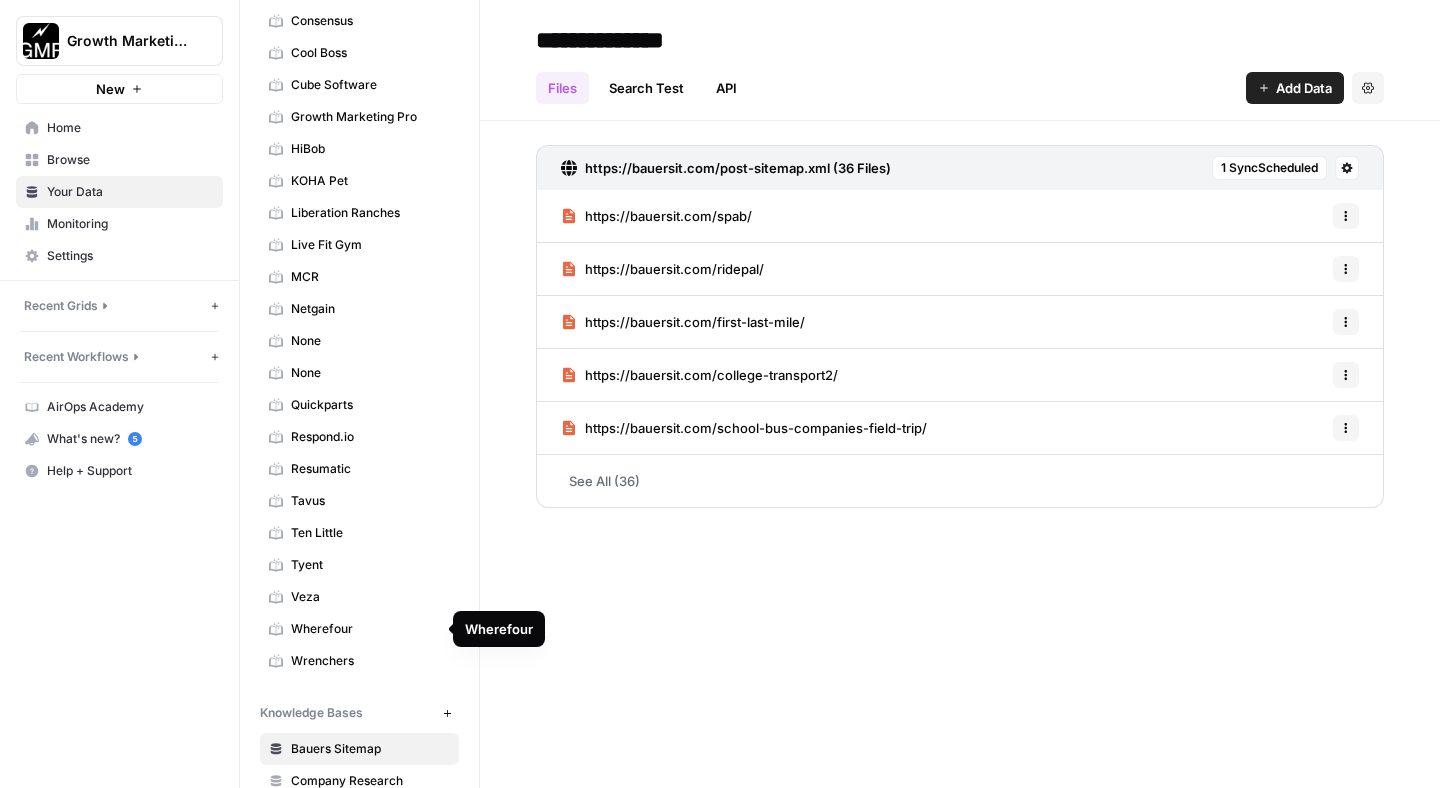 click on "Wherefour" at bounding box center (359, 629) 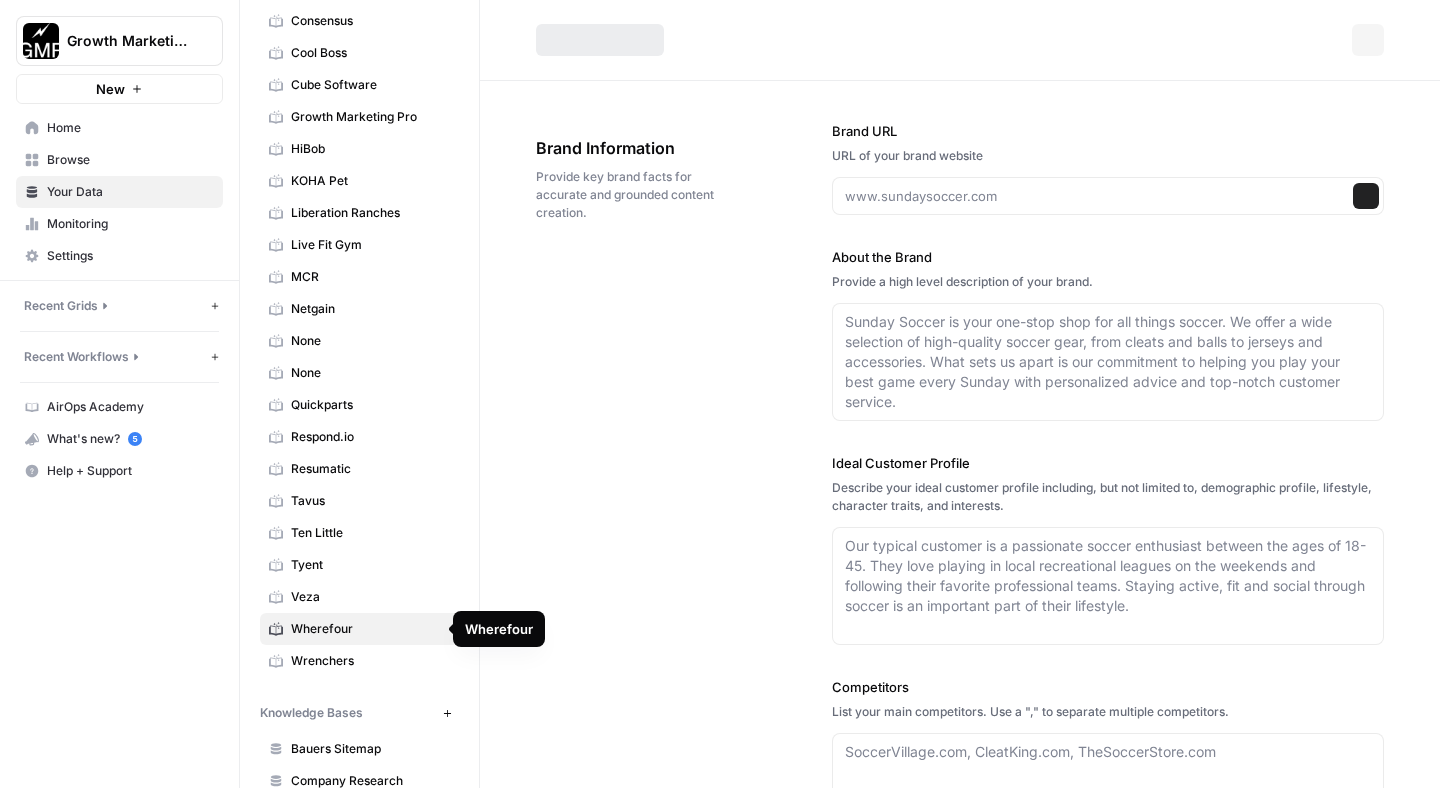 type on "https://wherefour.com/" 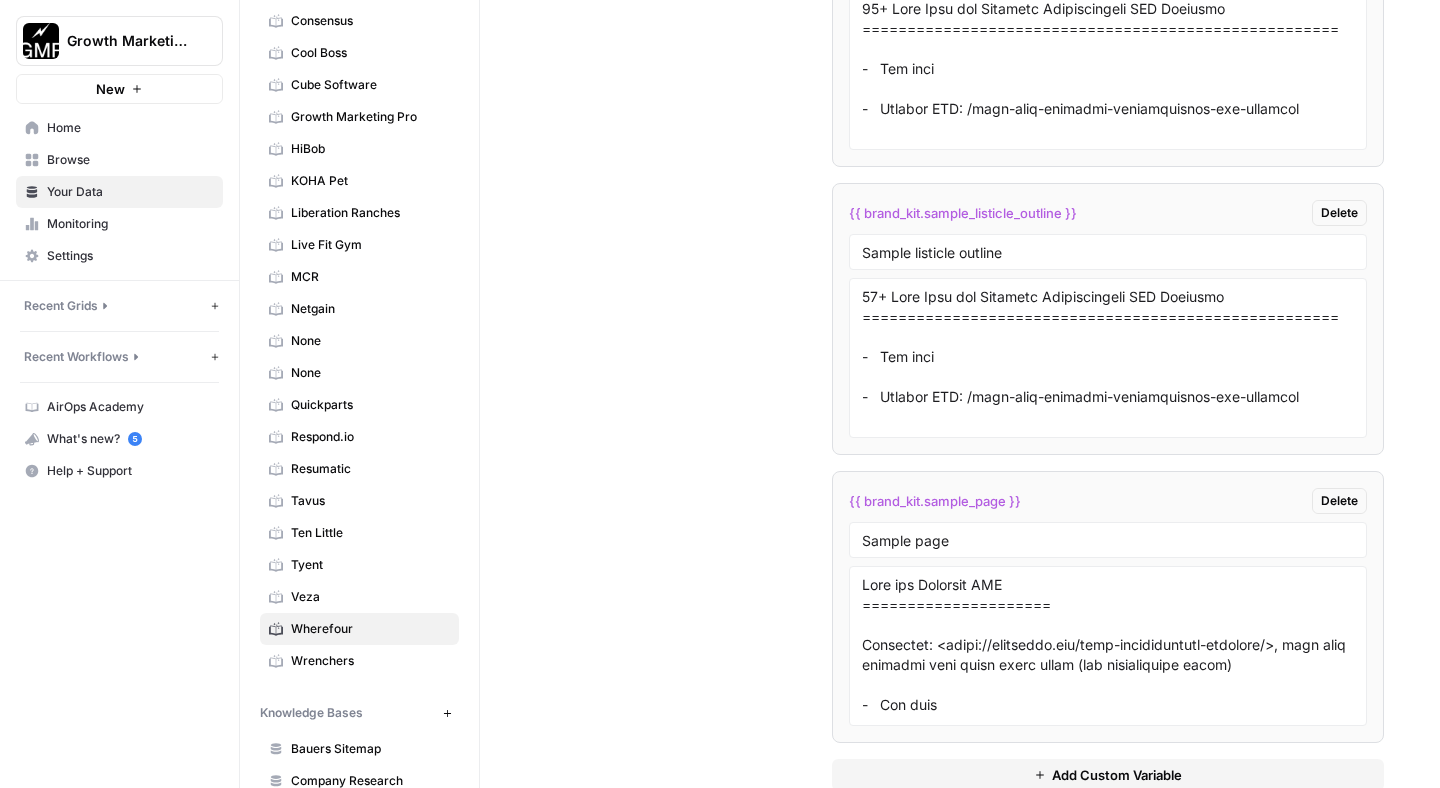 scroll, scrollTop: 3489, scrollLeft: 0, axis: vertical 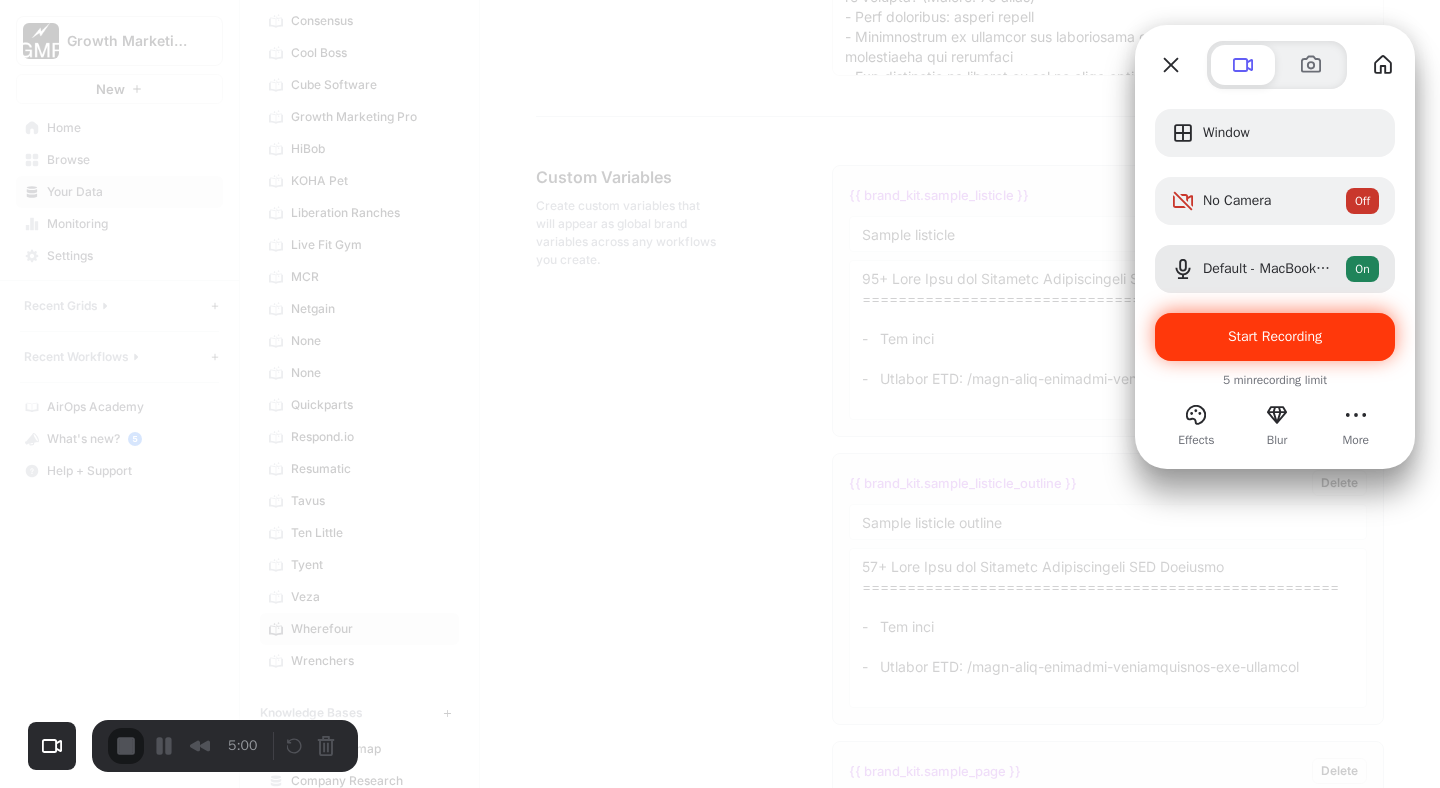 click on "Start Recording" at bounding box center (1275, 337) 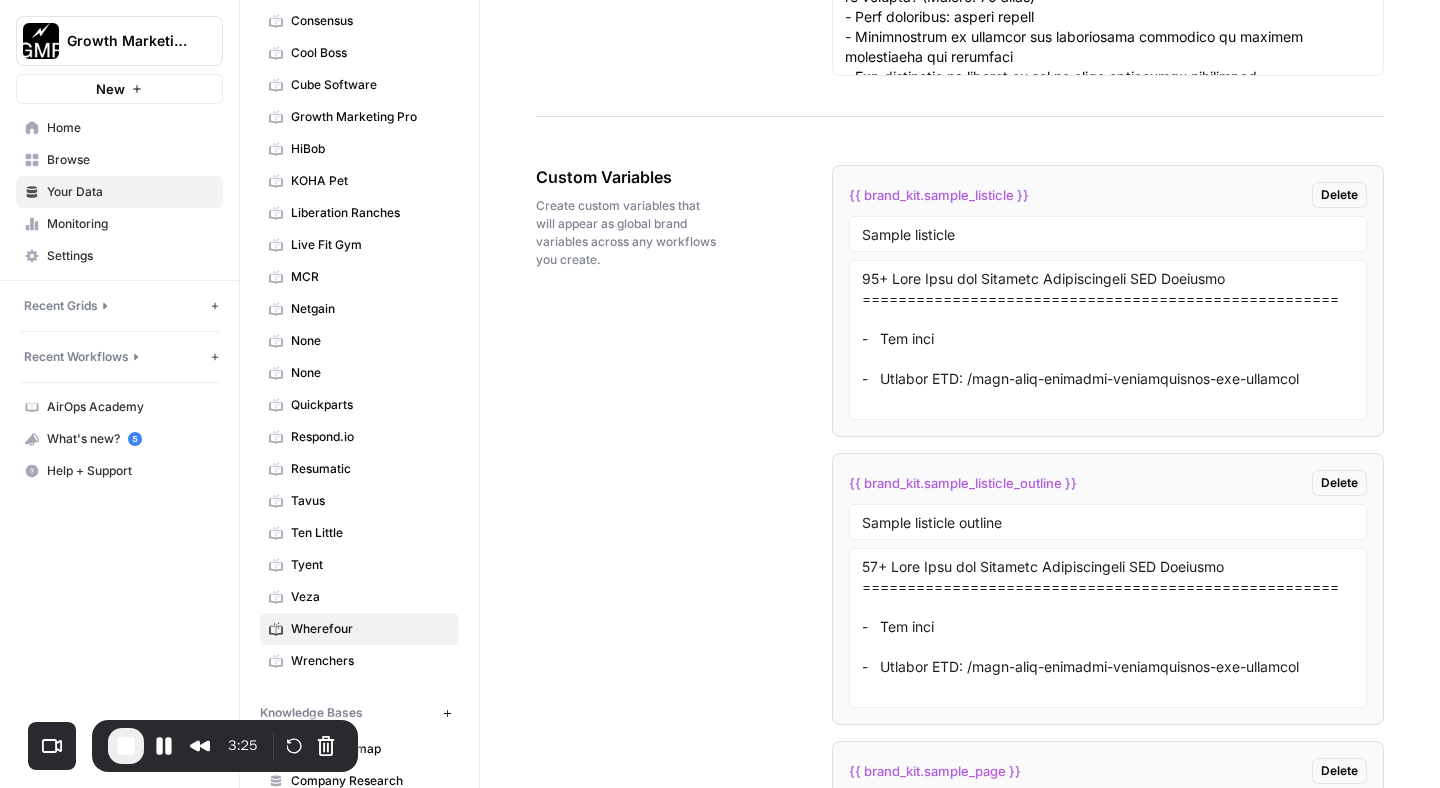 click on "Home" at bounding box center [130, 128] 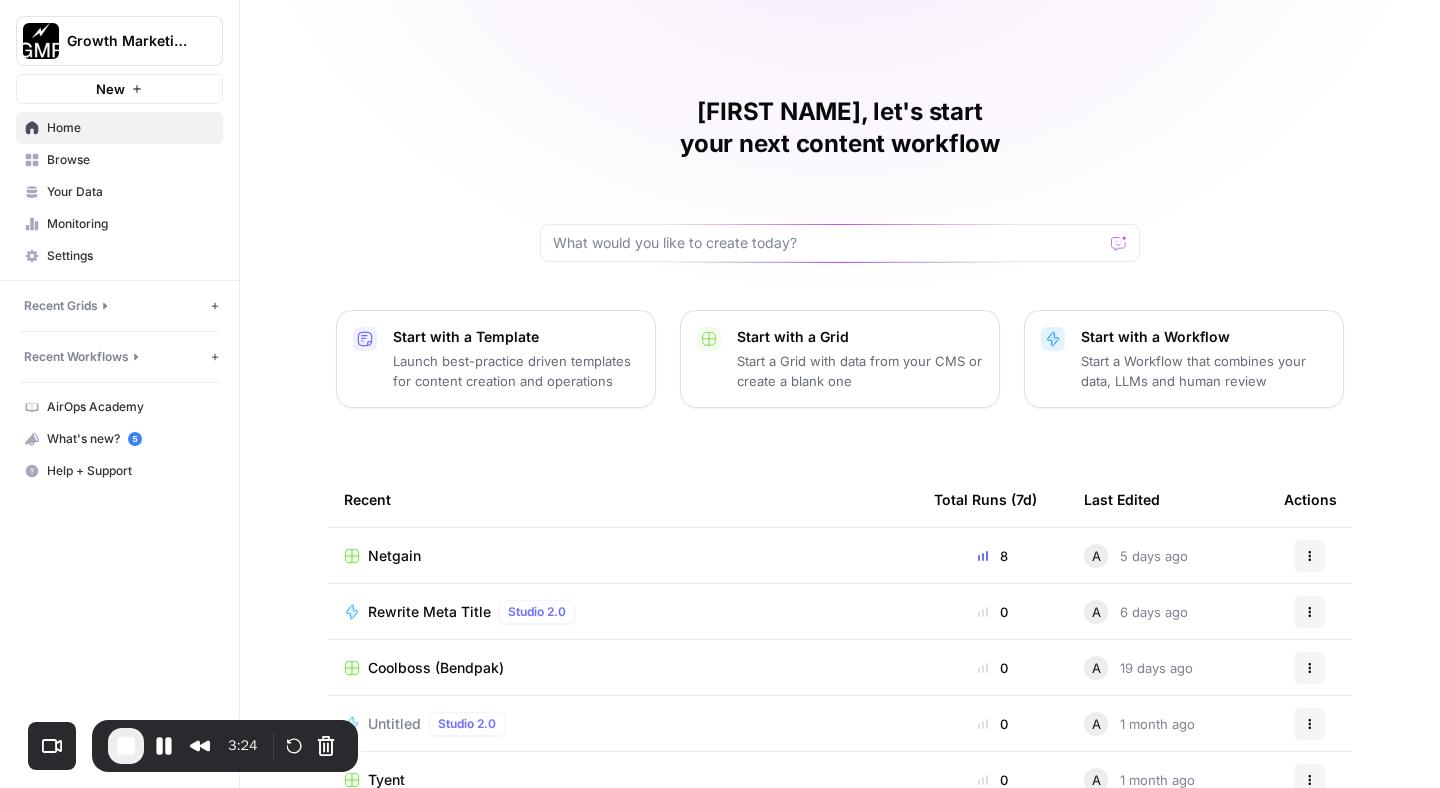 scroll, scrollTop: 132, scrollLeft: 0, axis: vertical 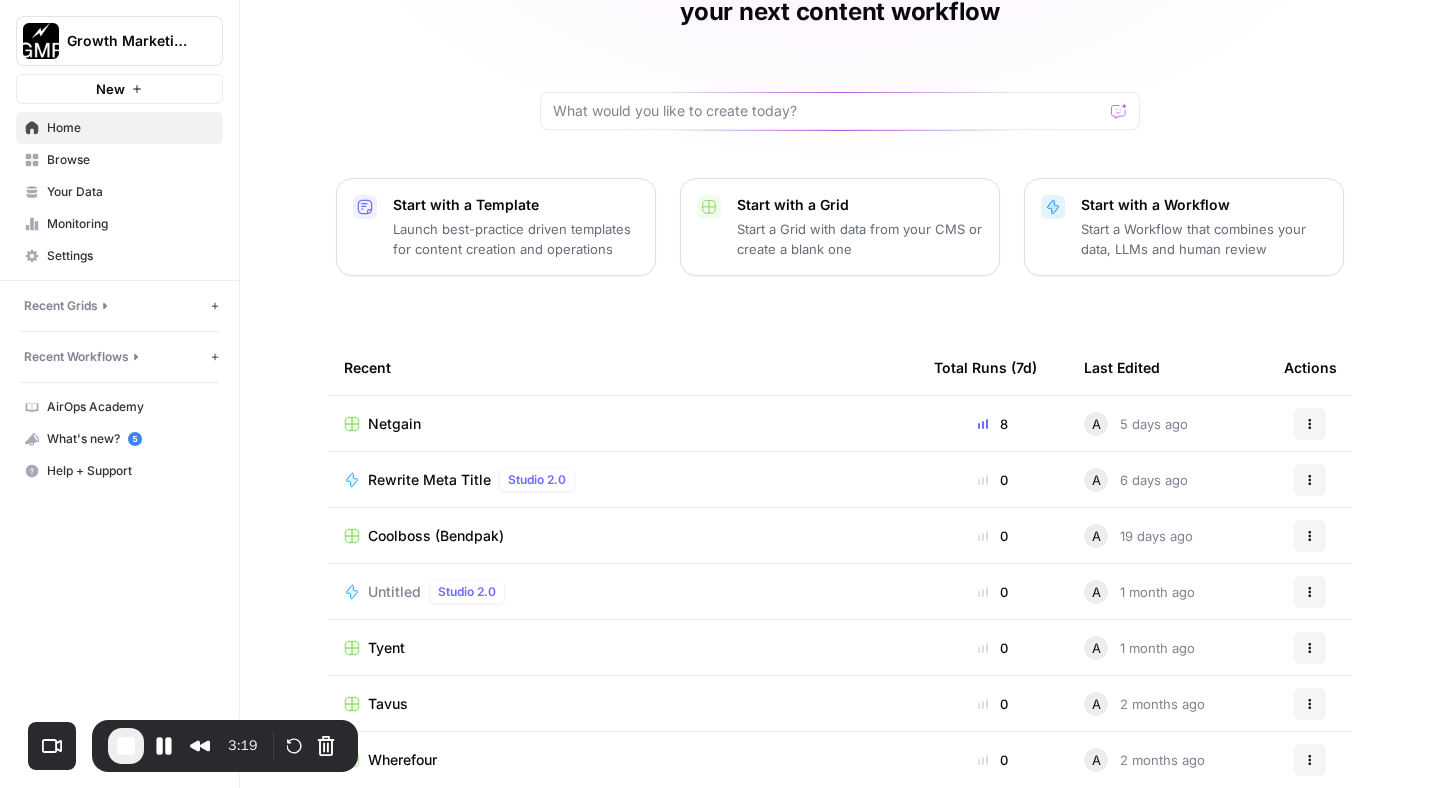 click on "Browse" at bounding box center (130, 160) 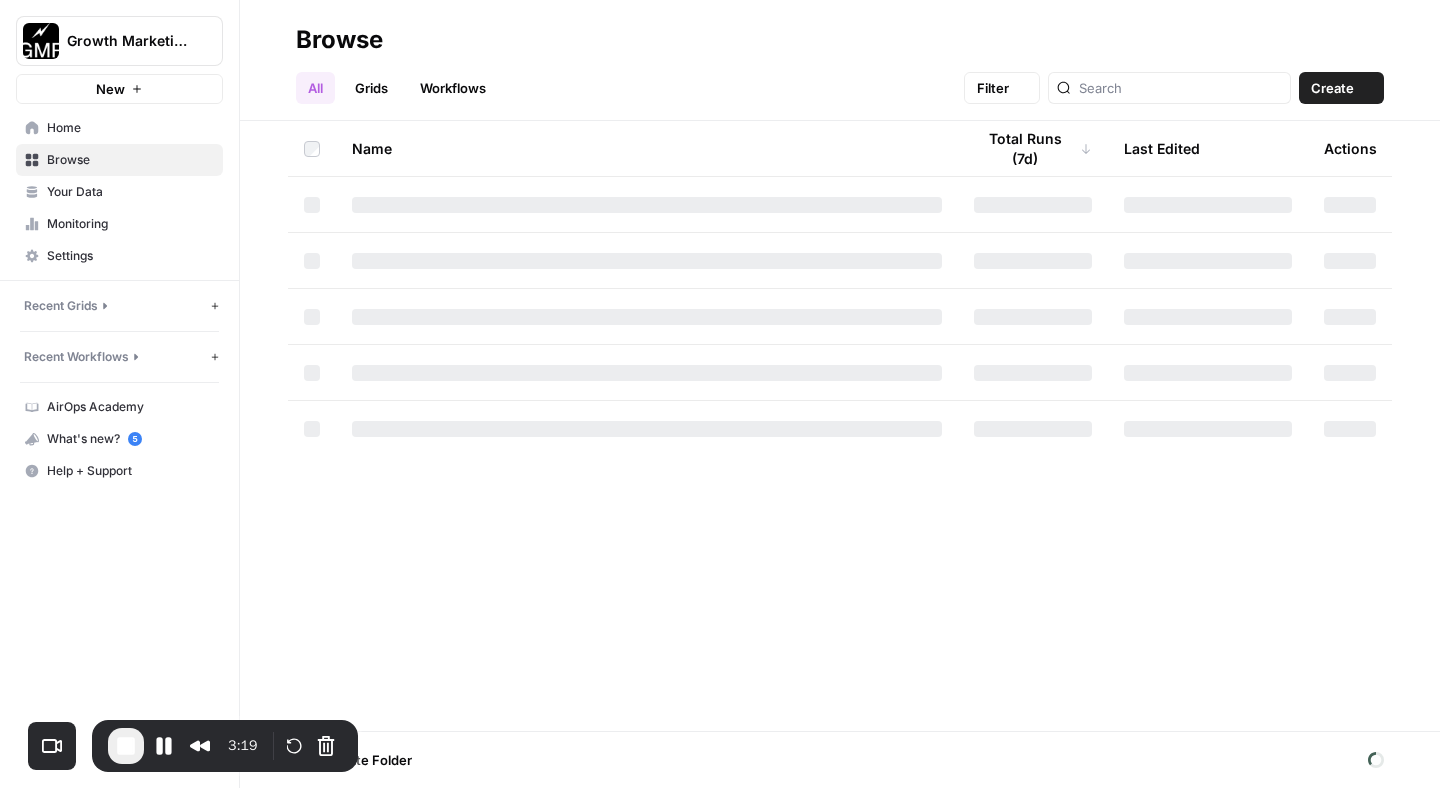 scroll, scrollTop: 0, scrollLeft: 0, axis: both 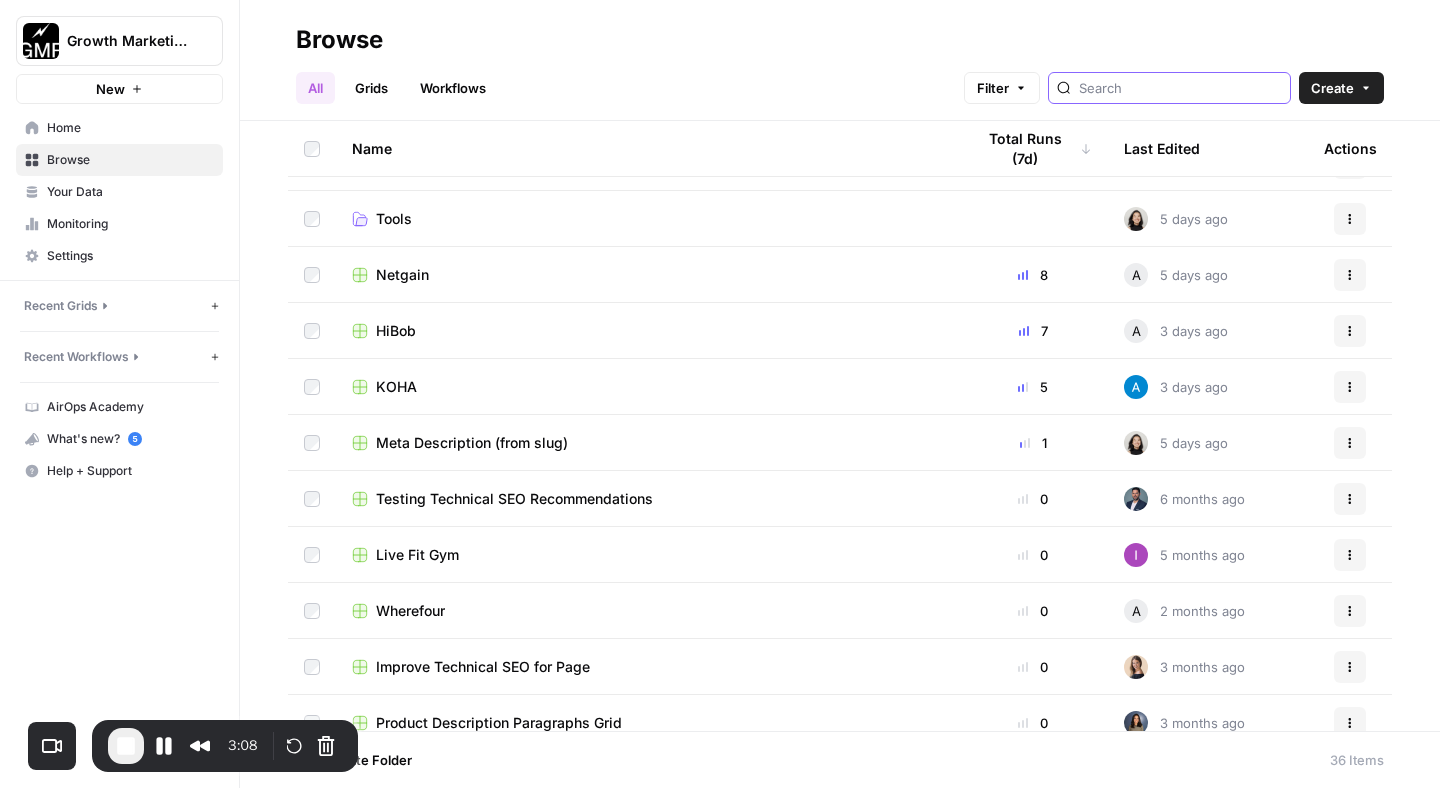 click at bounding box center (1180, 88) 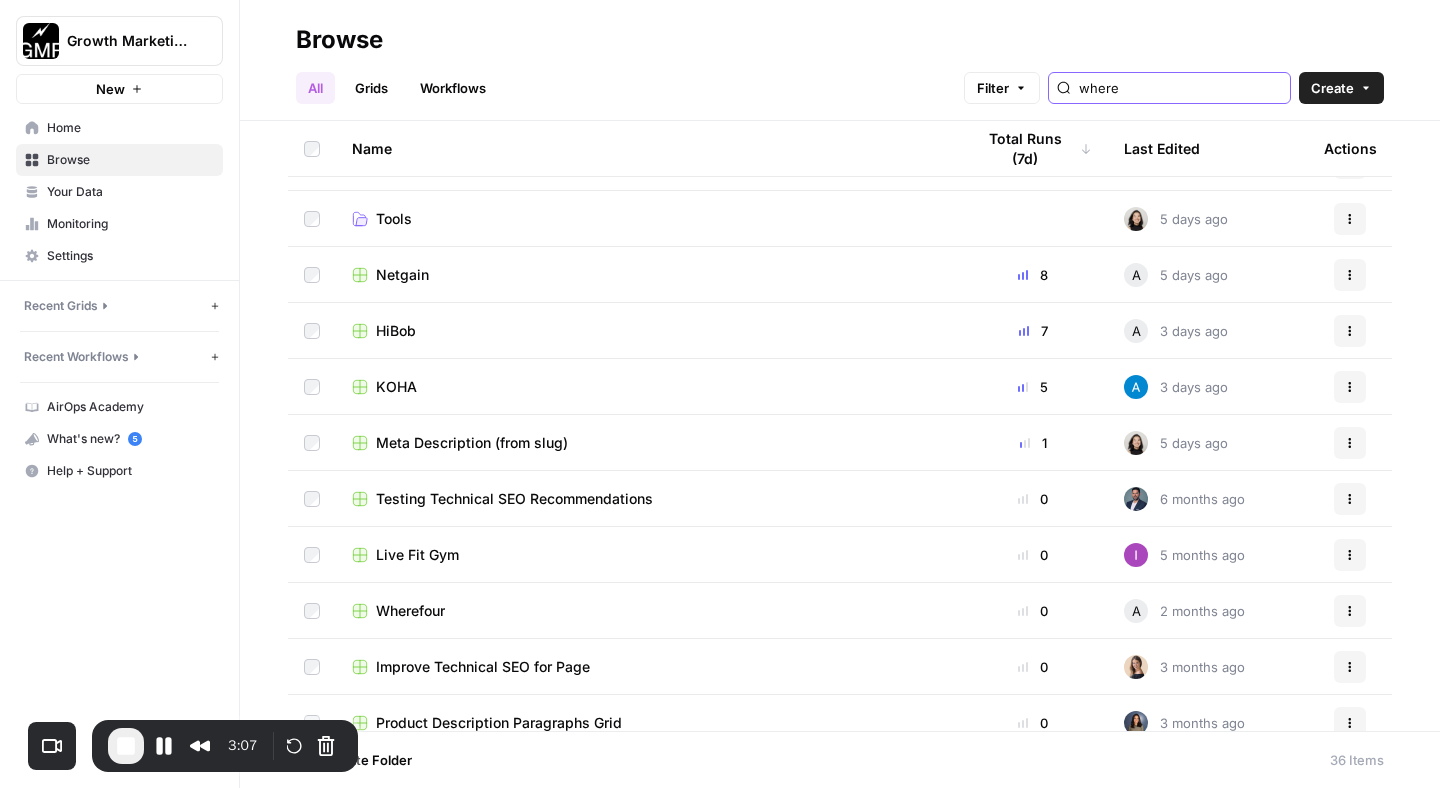 scroll, scrollTop: 0, scrollLeft: 0, axis: both 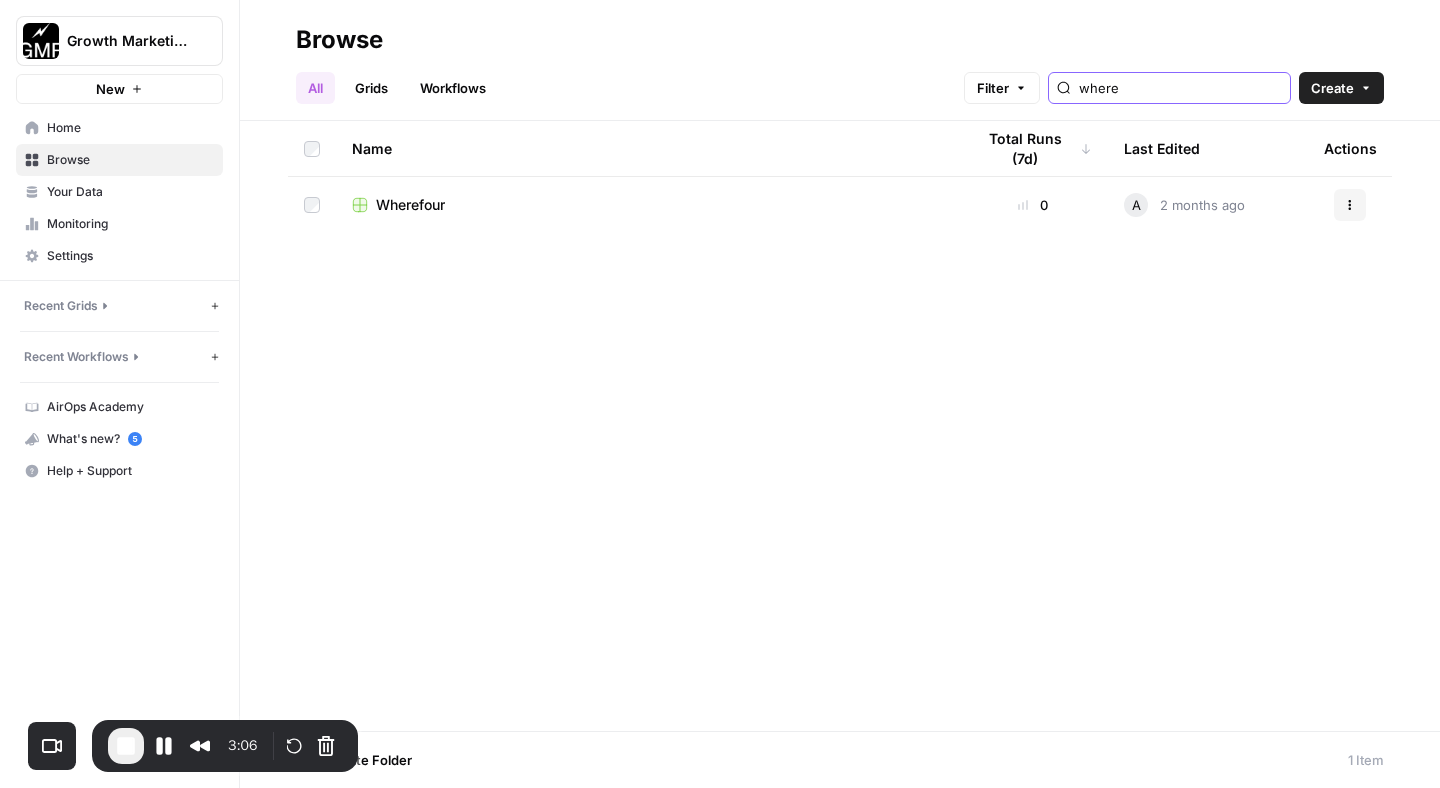 type on "where" 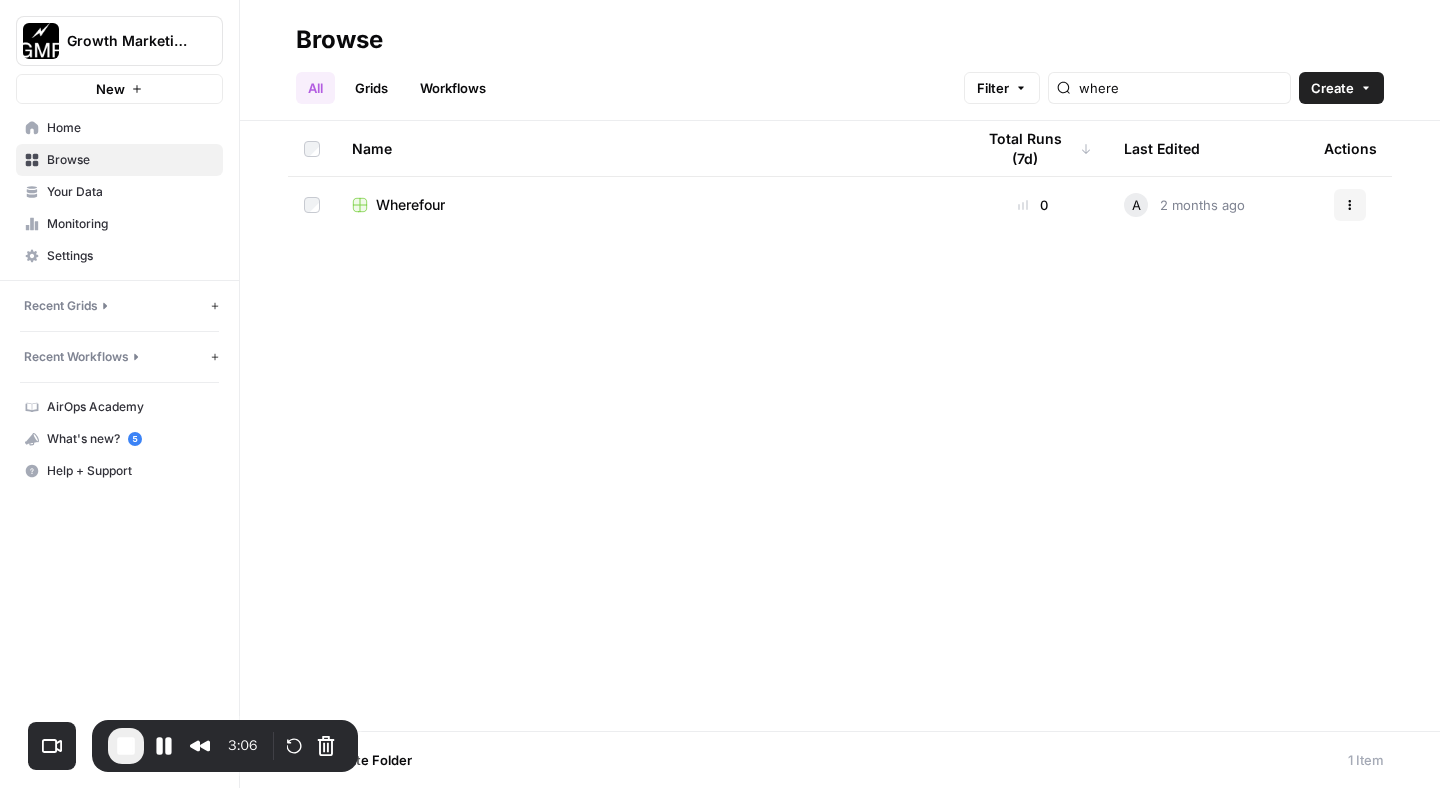 click on "Wherefour" at bounding box center (647, 205) 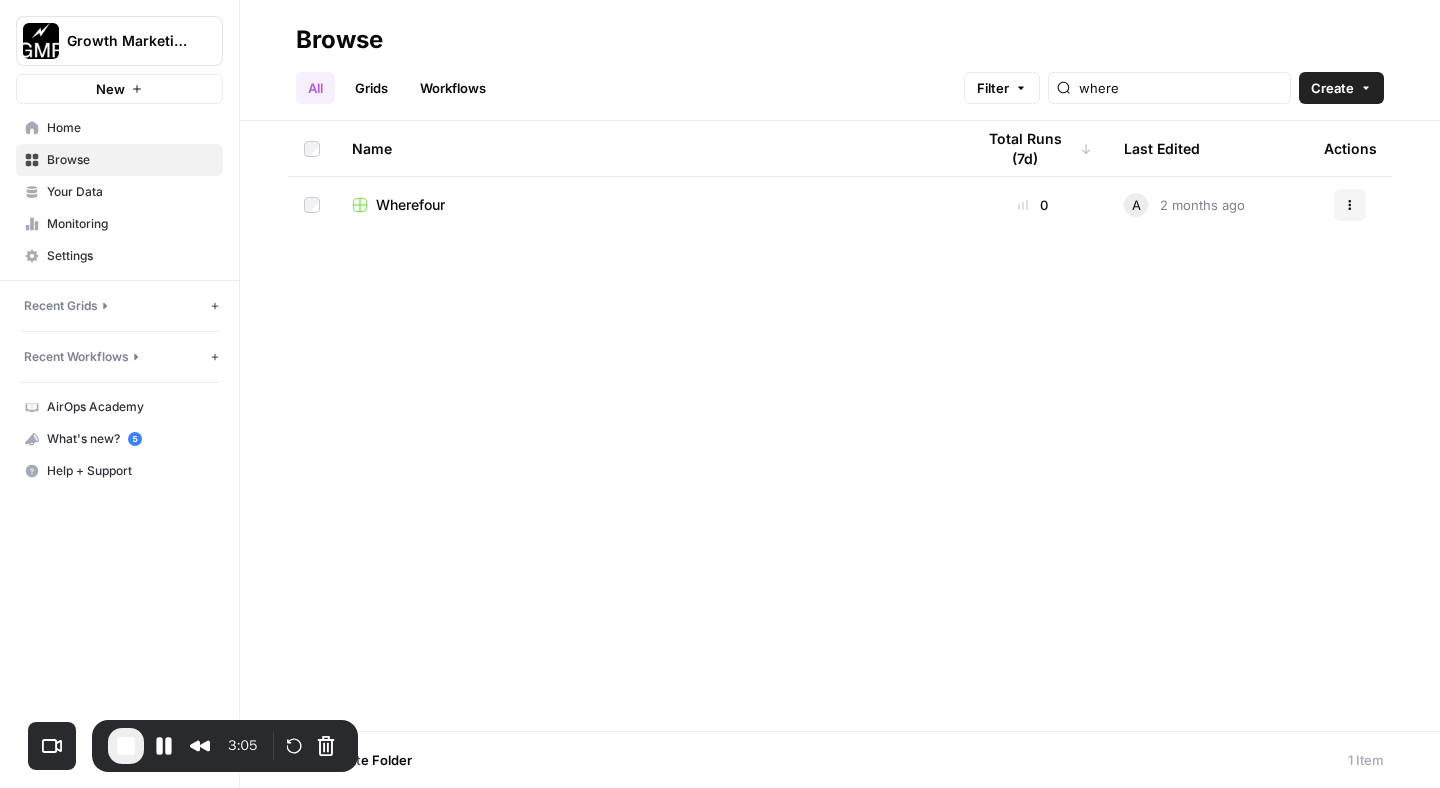 click on "Wherefour" at bounding box center [410, 205] 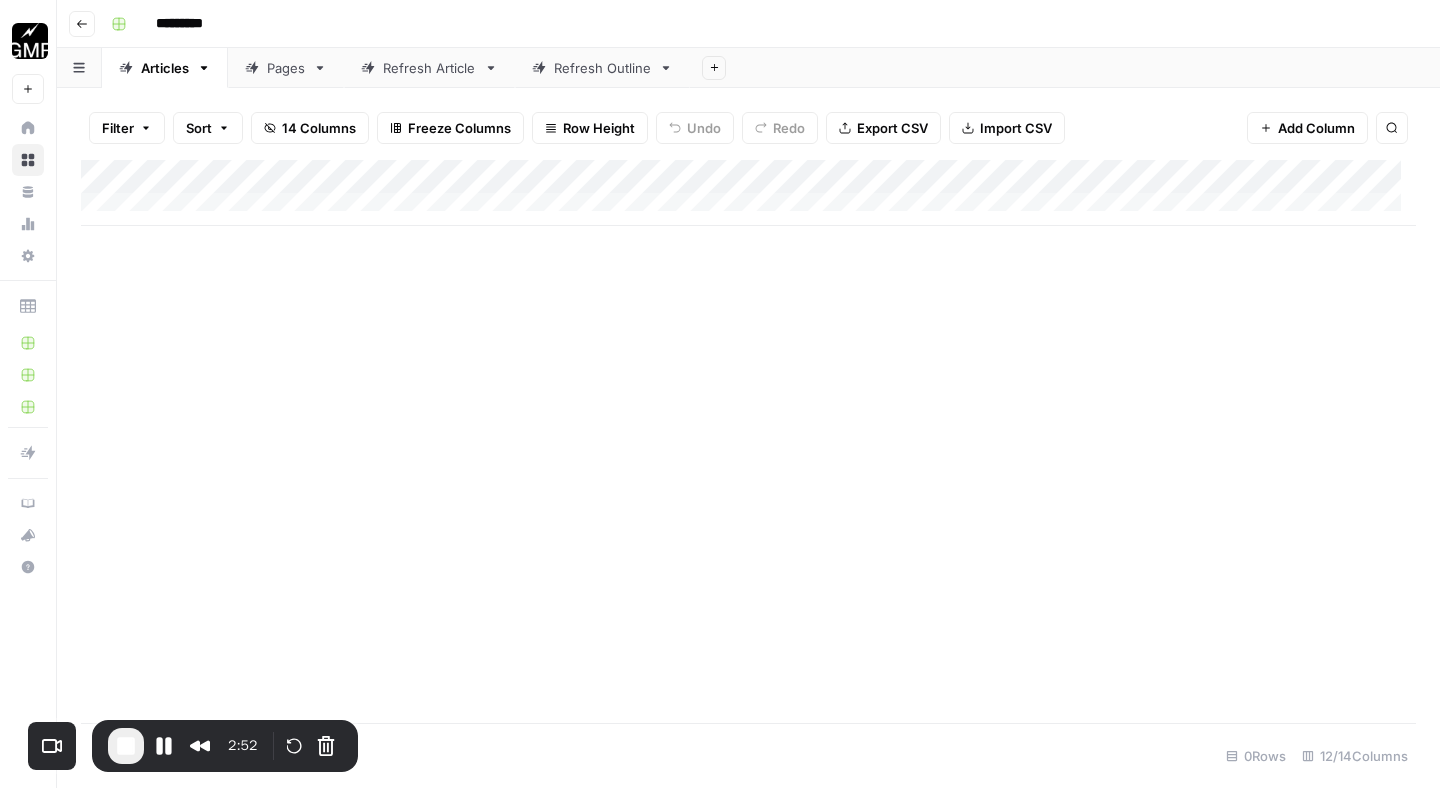 click on "Go back" at bounding box center [82, 24] 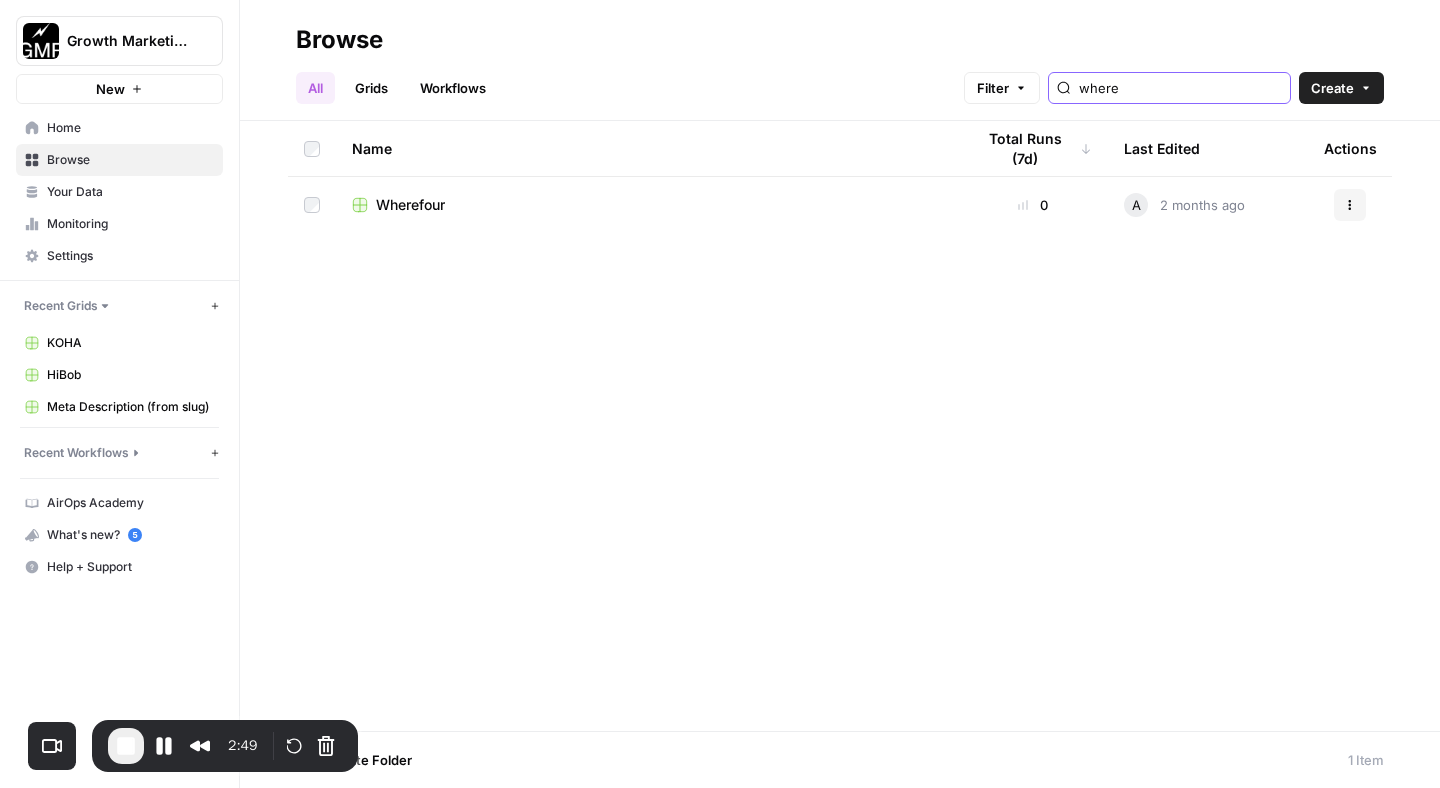 click on "where" at bounding box center [1180, 88] 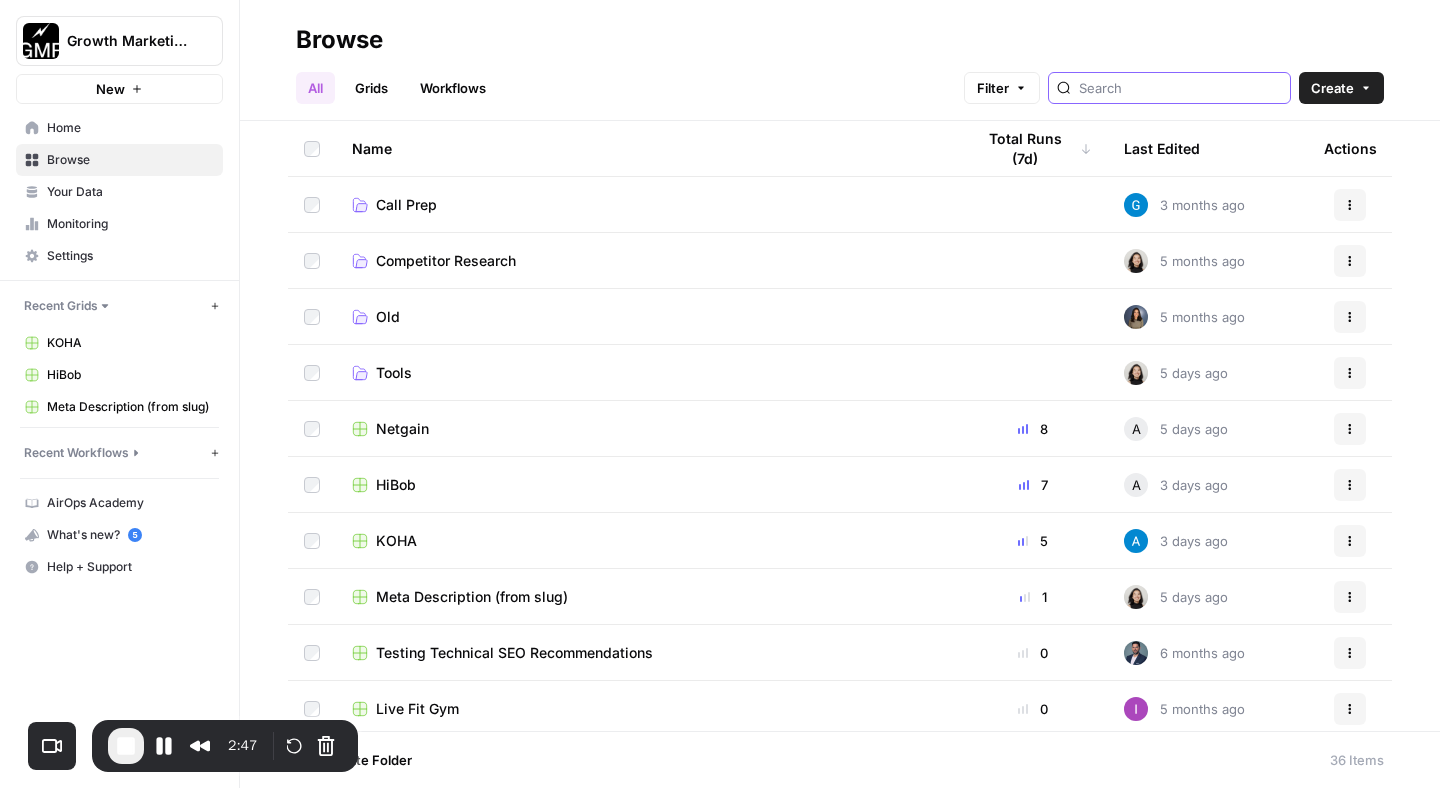 type 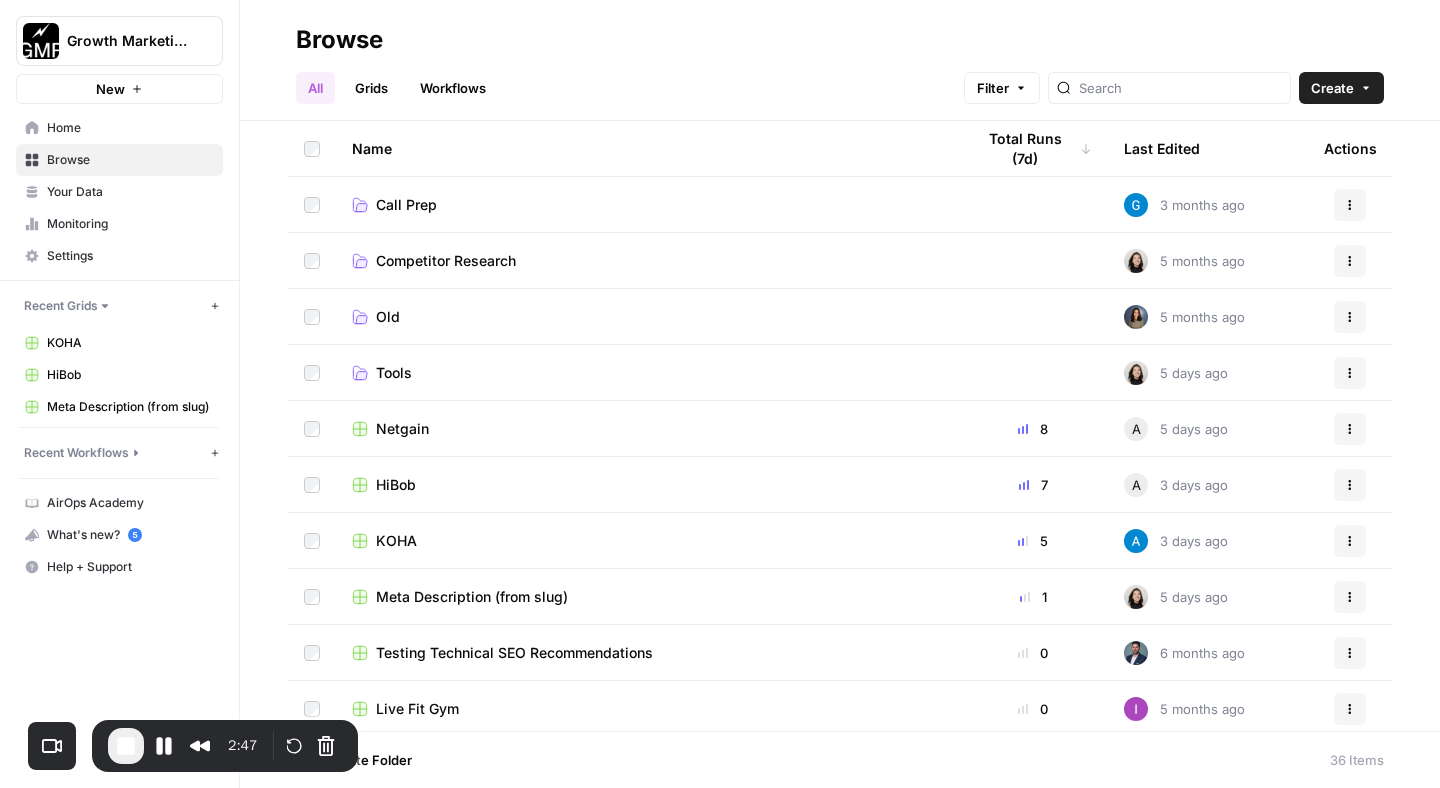 click on "Netgain" at bounding box center (402, 429) 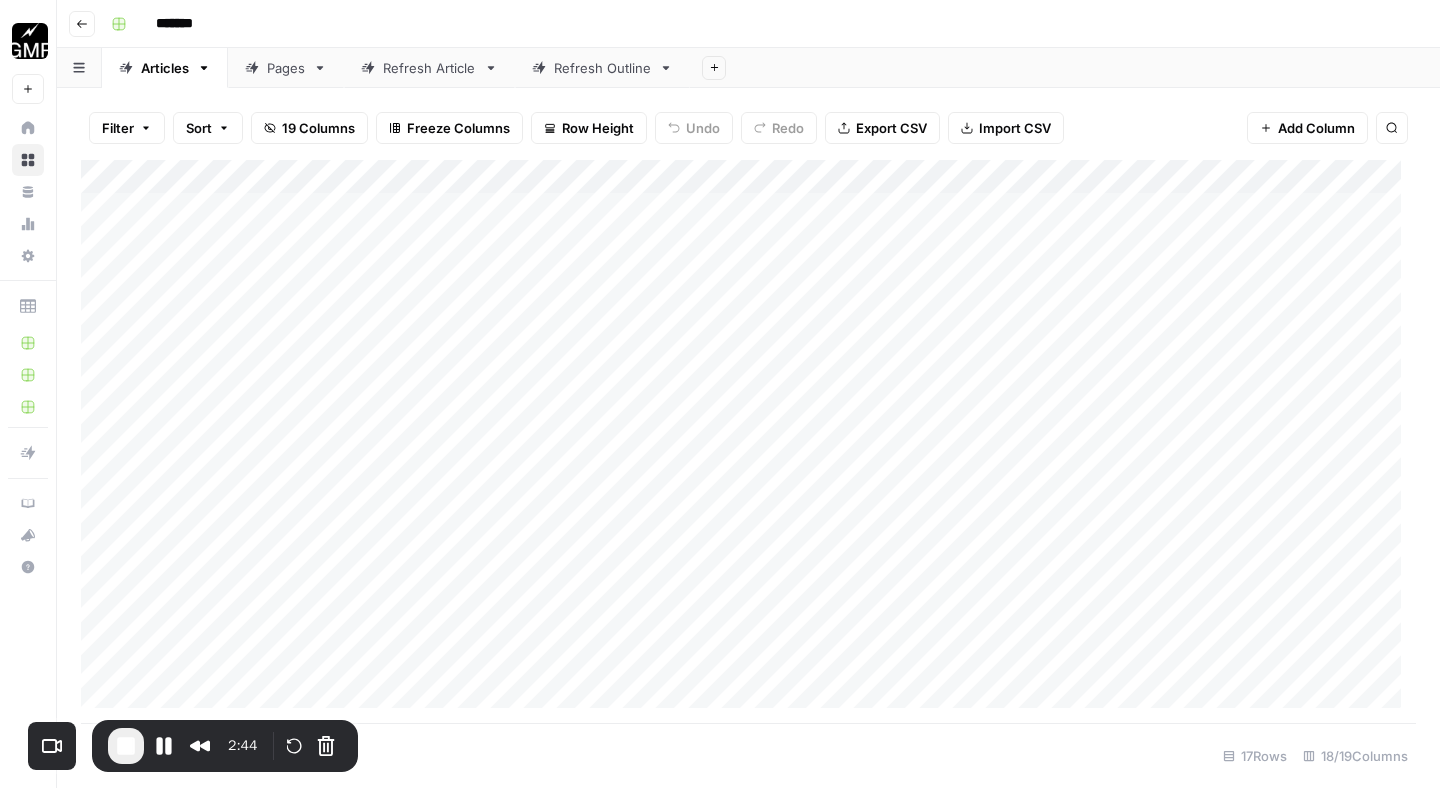 click 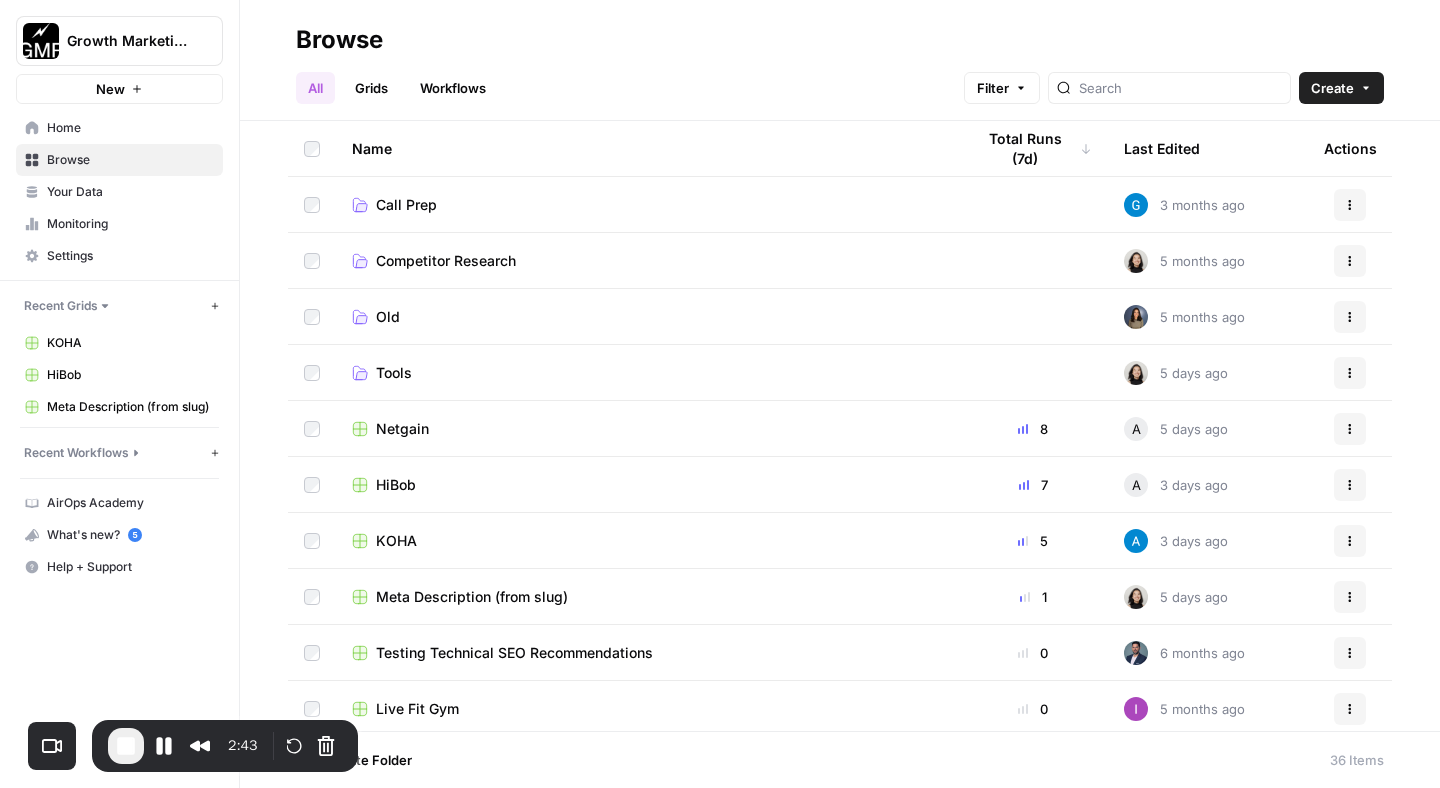 scroll, scrollTop: 61, scrollLeft: 0, axis: vertical 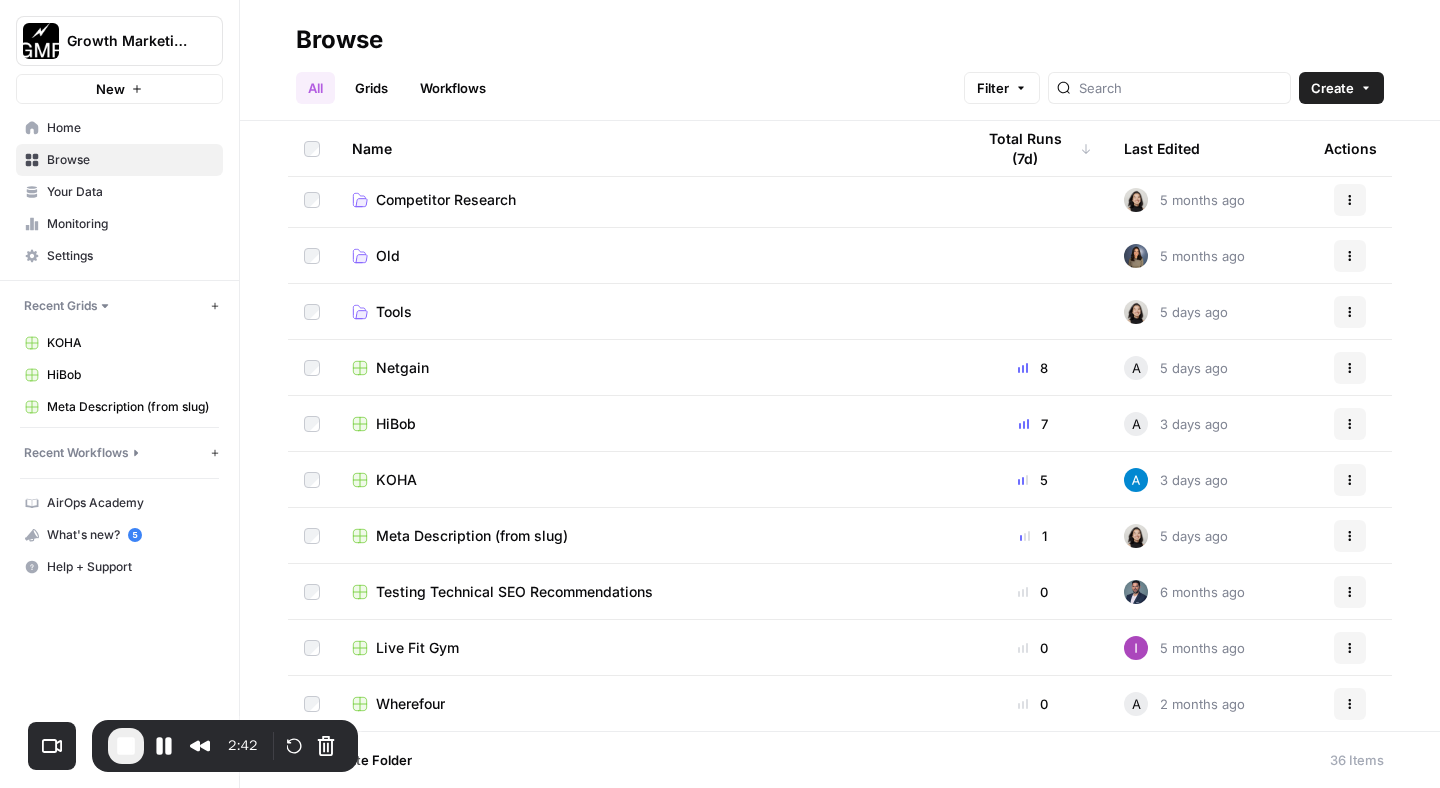 click on "HiBob" at bounding box center (396, 424) 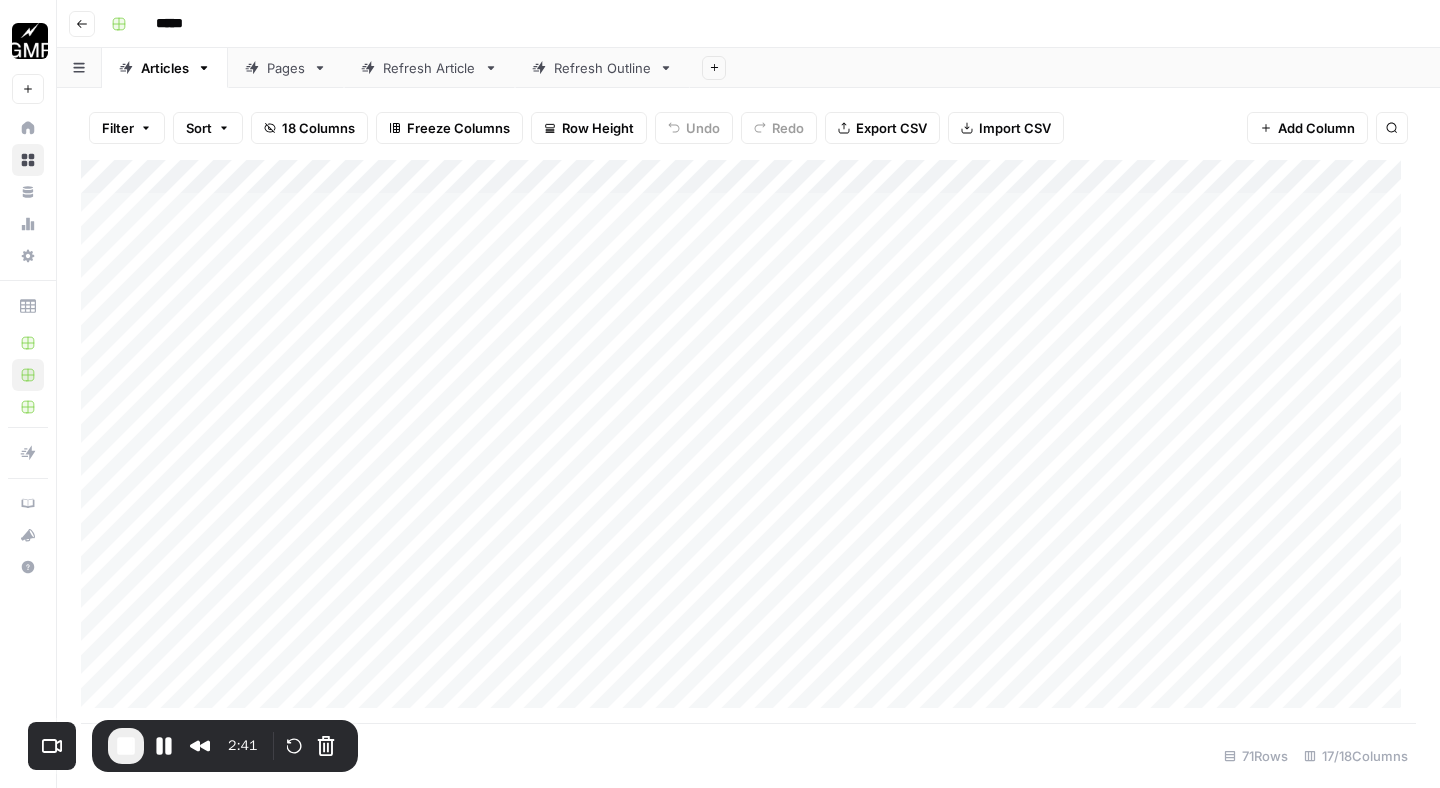 click on "Pages" at bounding box center [286, 68] 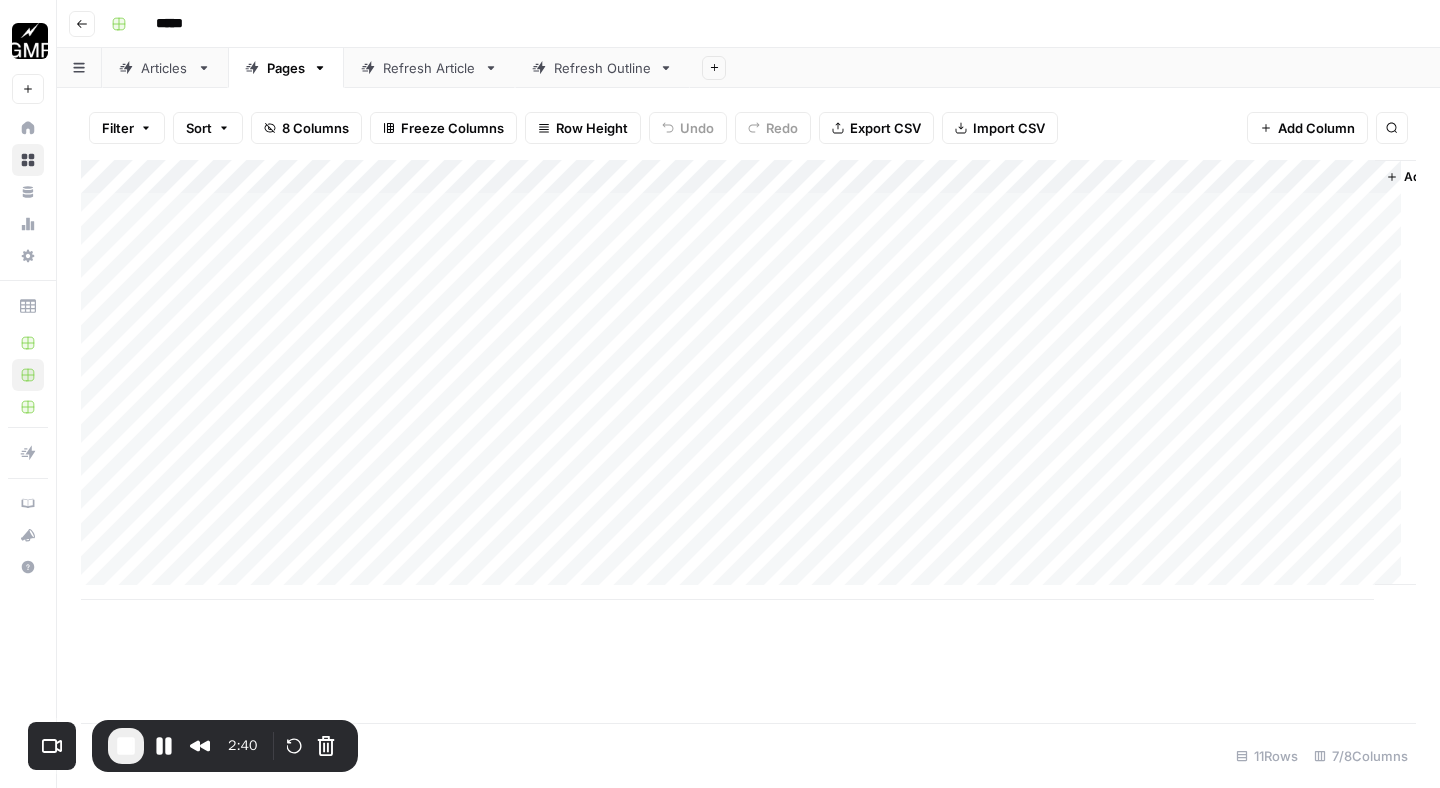click on "Go back" at bounding box center [82, 24] 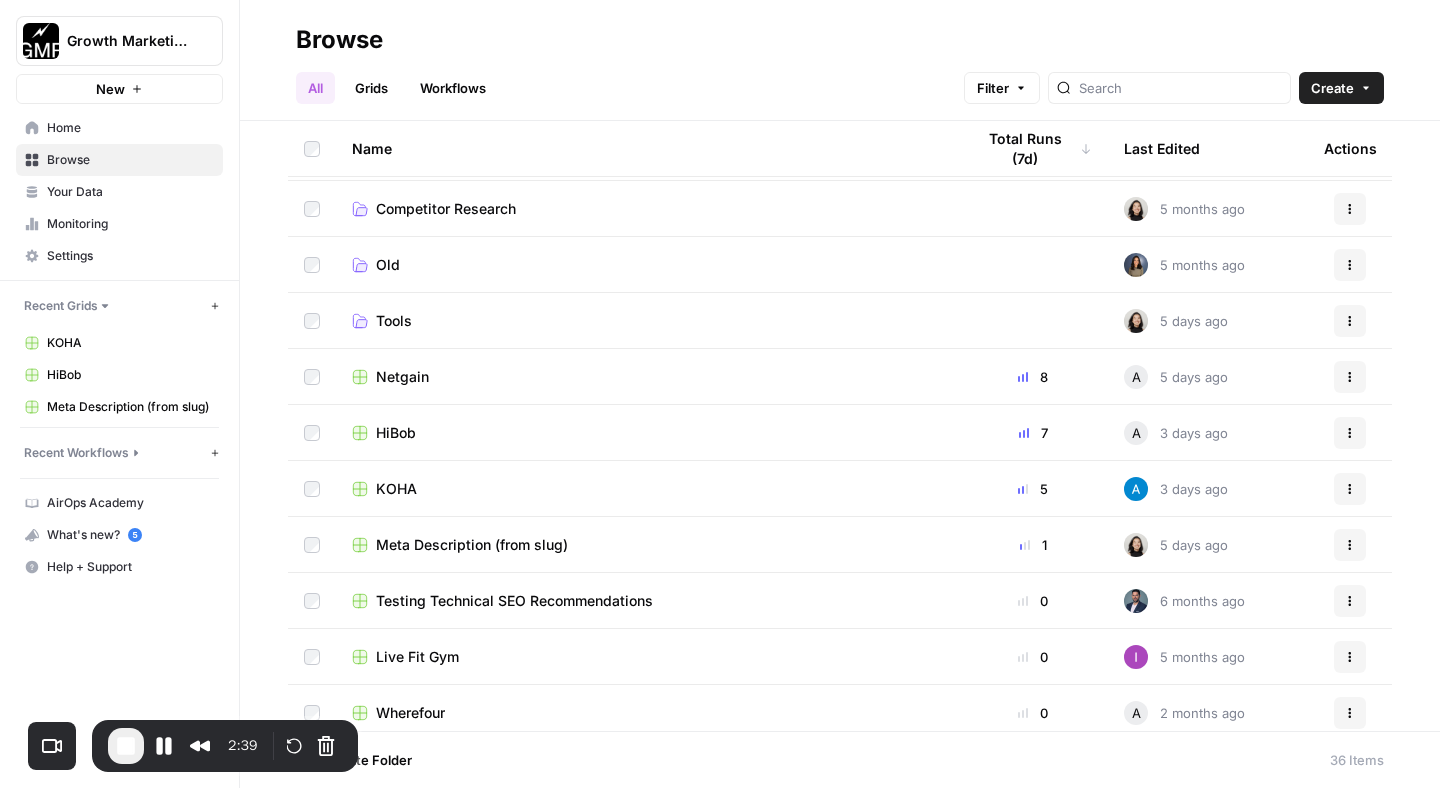 scroll, scrollTop: 65, scrollLeft: 0, axis: vertical 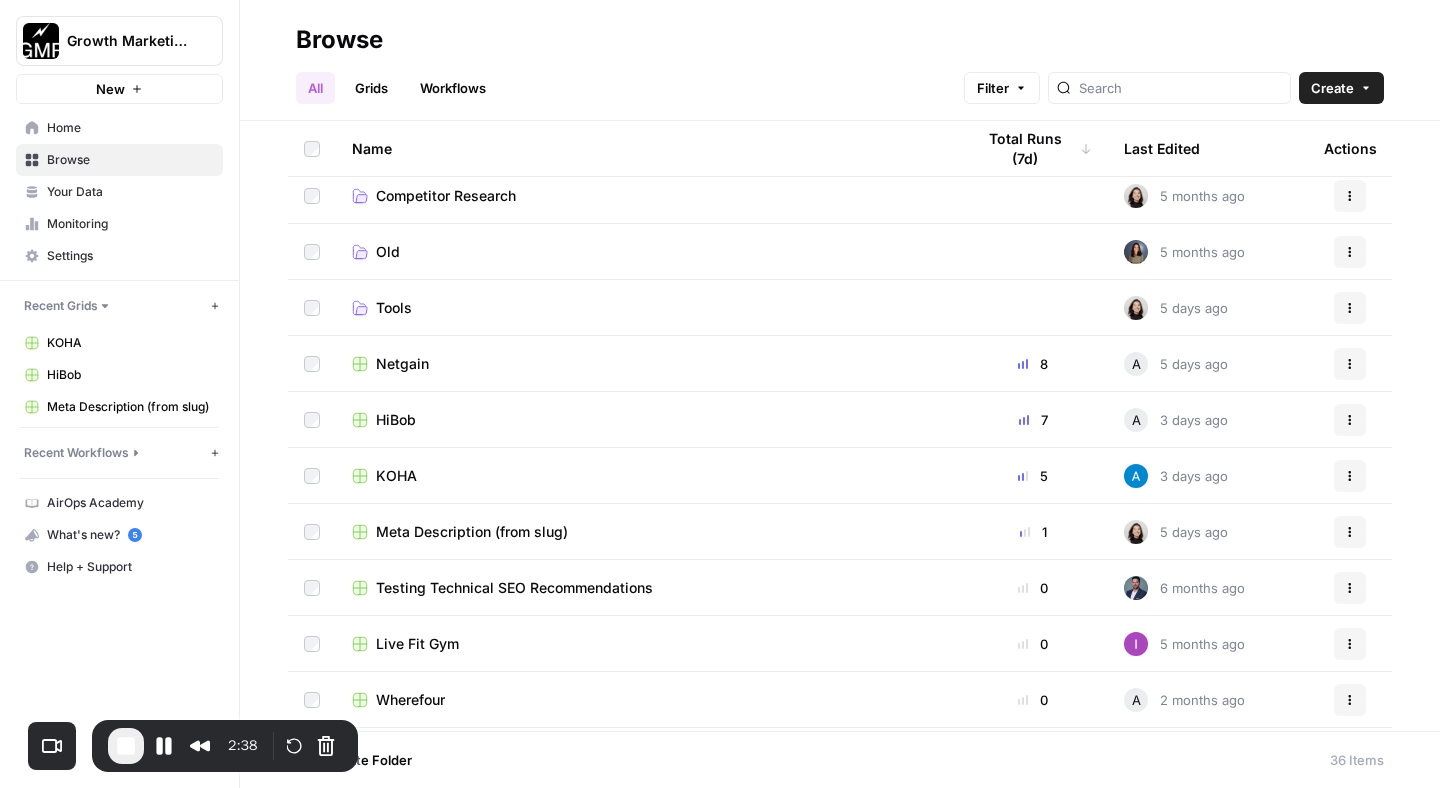 click on "KOHA" at bounding box center [396, 476] 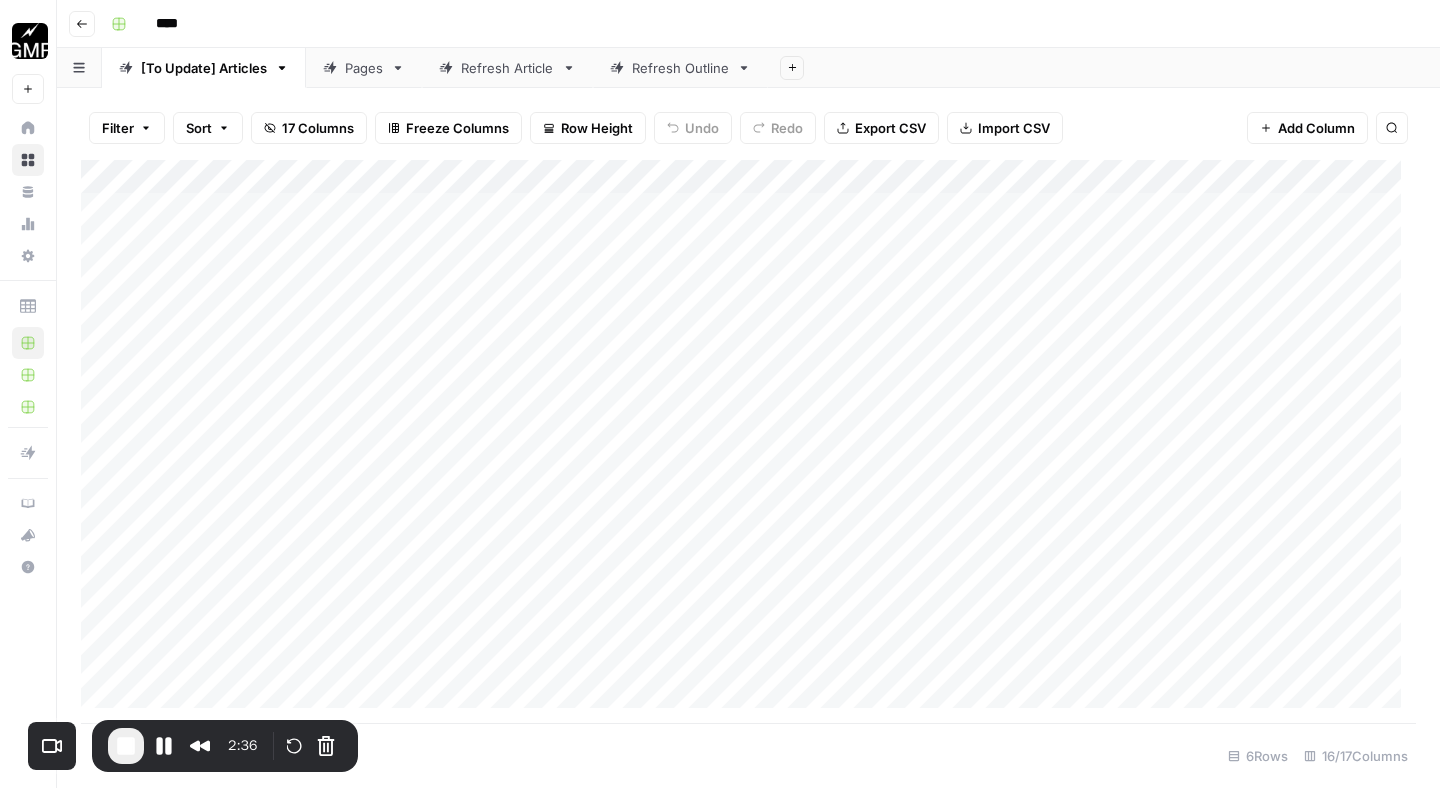 click on "Go back" at bounding box center [82, 24] 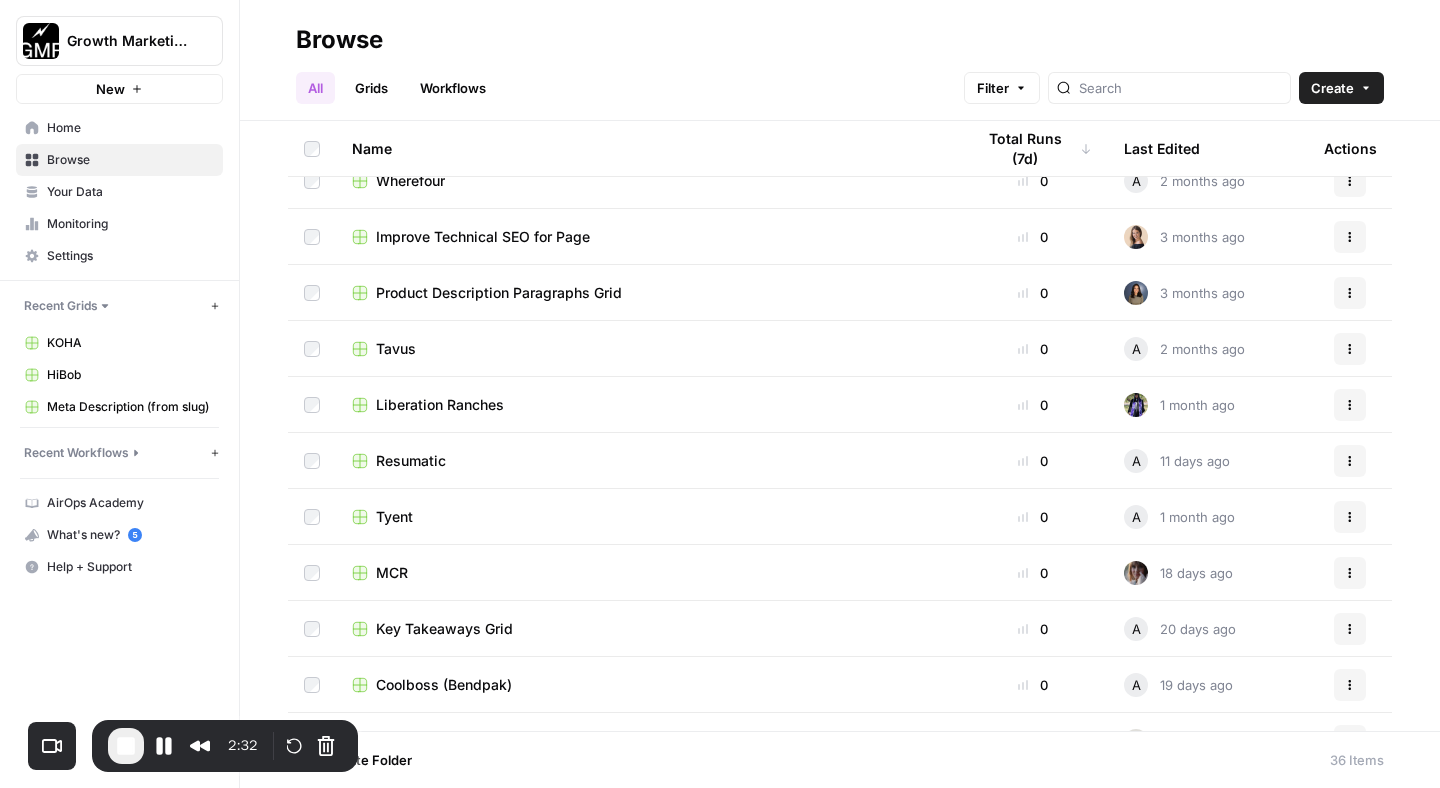 scroll, scrollTop: 597, scrollLeft: 0, axis: vertical 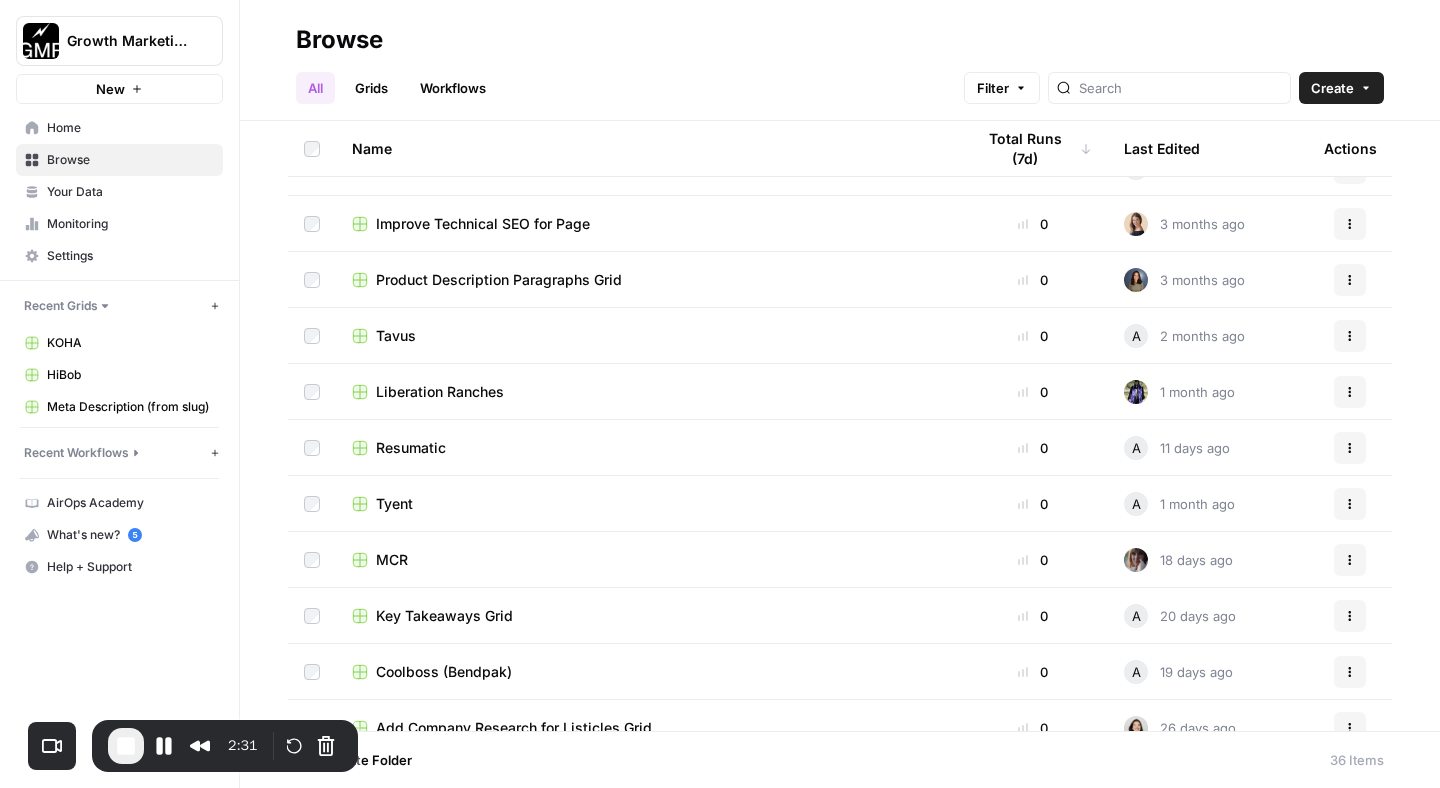 click on "MCR" at bounding box center (392, 560) 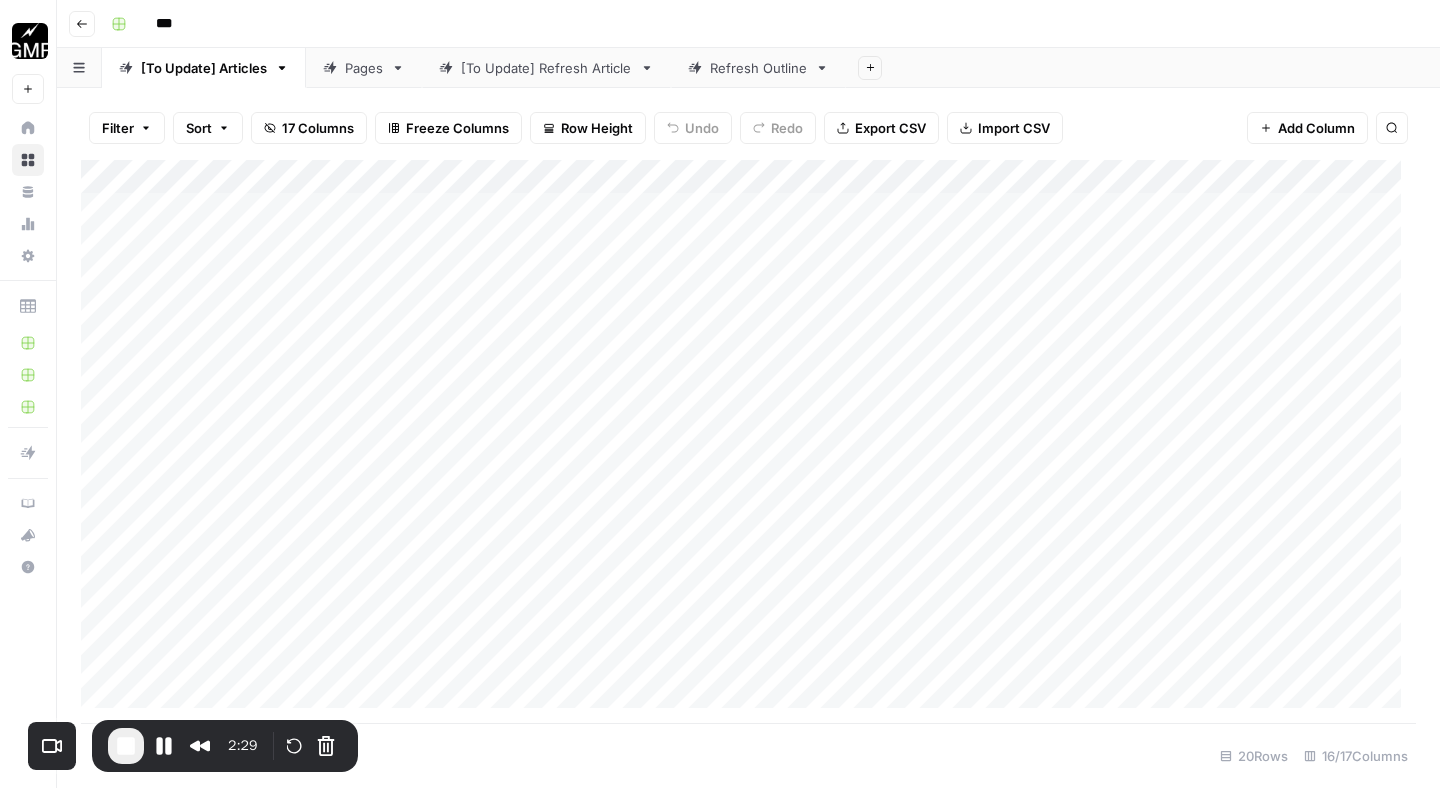 click on "Go back ***" at bounding box center [748, 24] 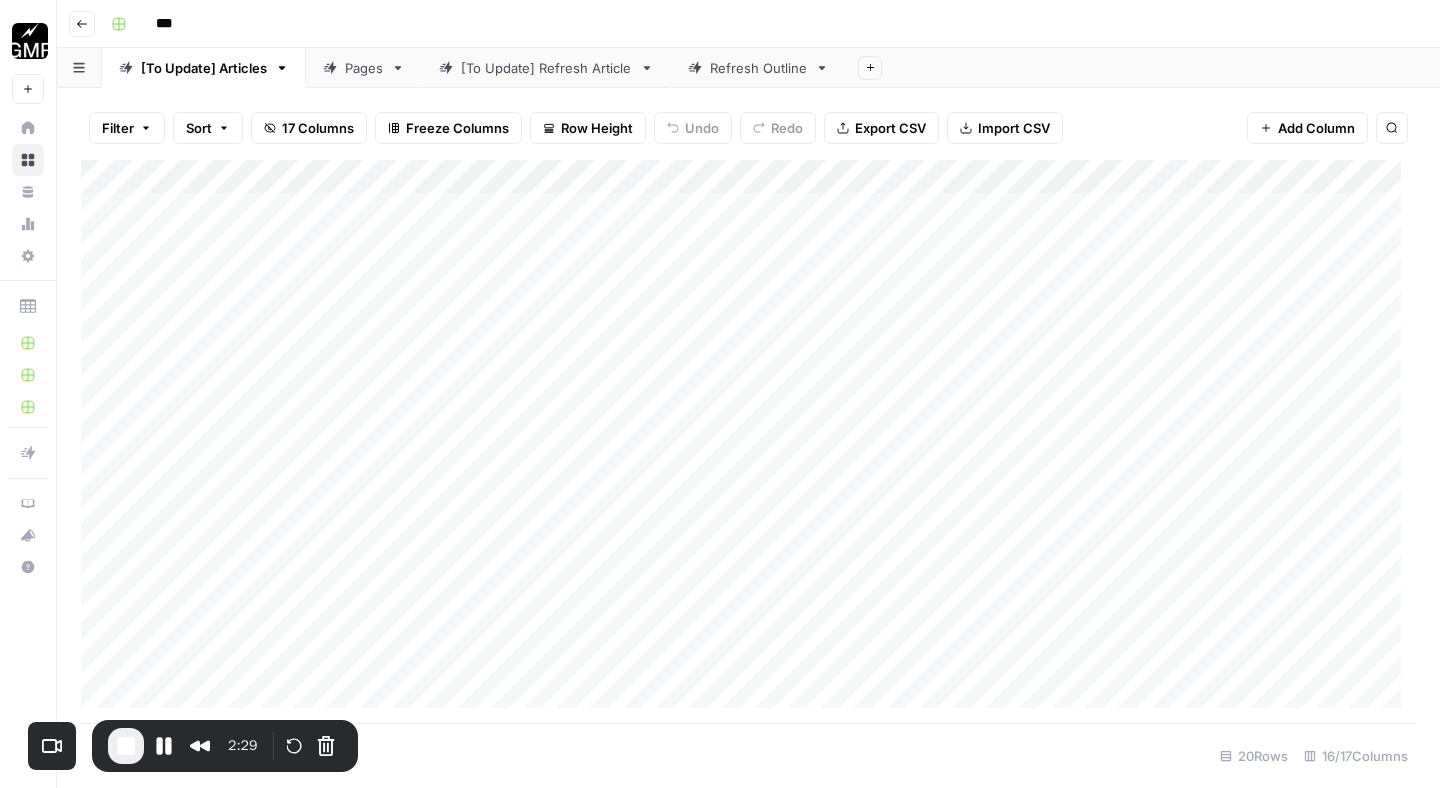 click 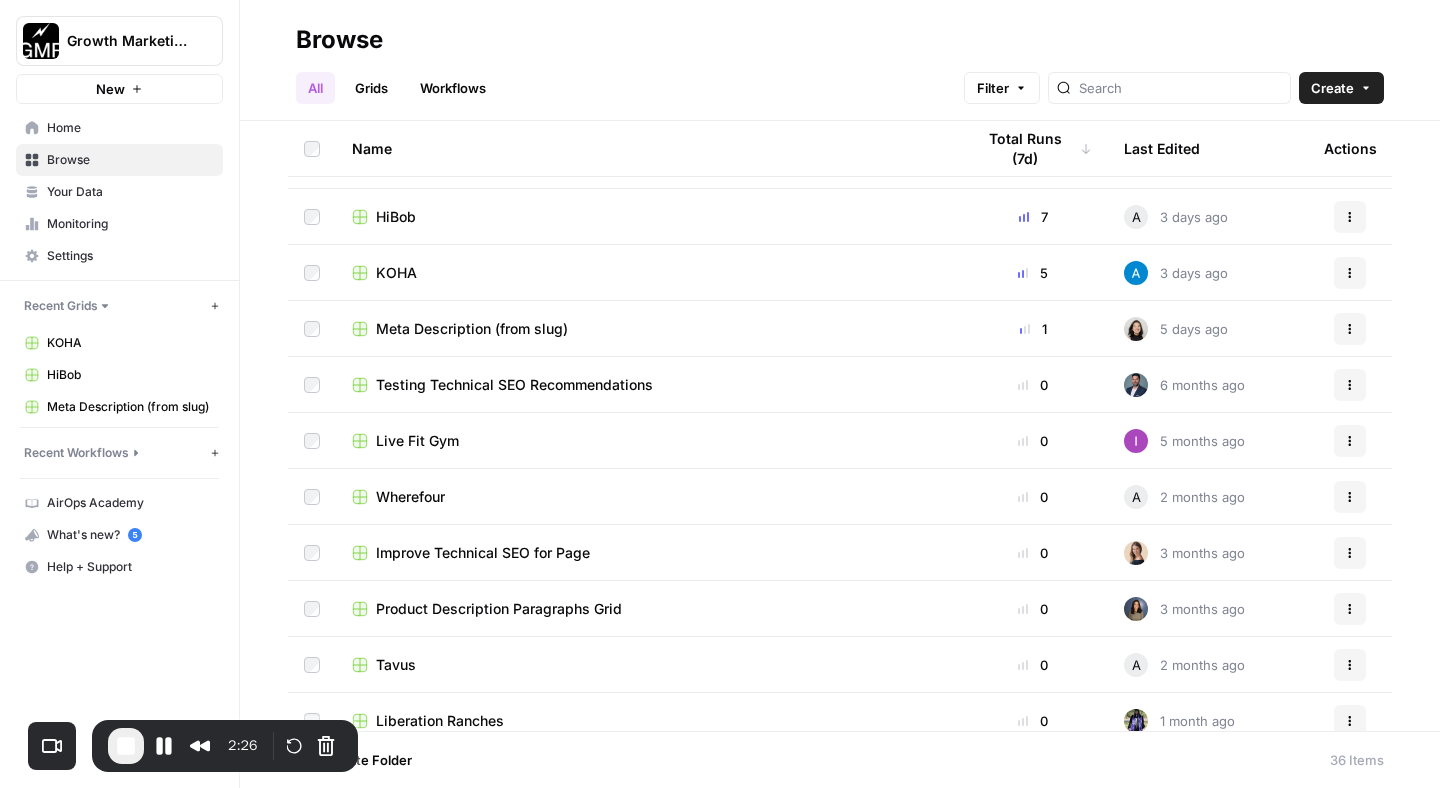 scroll, scrollTop: 257, scrollLeft: 0, axis: vertical 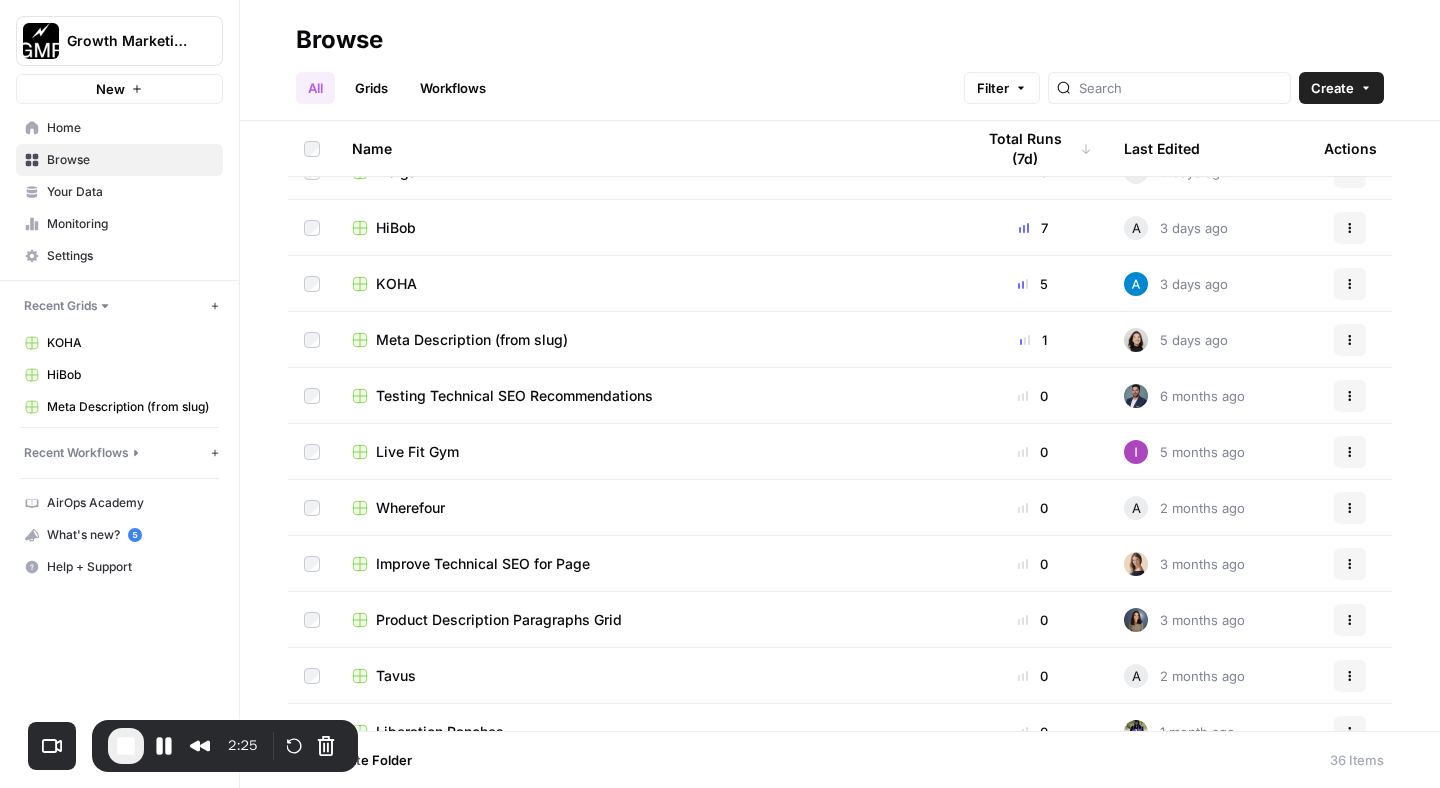 click on "Wherefour" at bounding box center (410, 508) 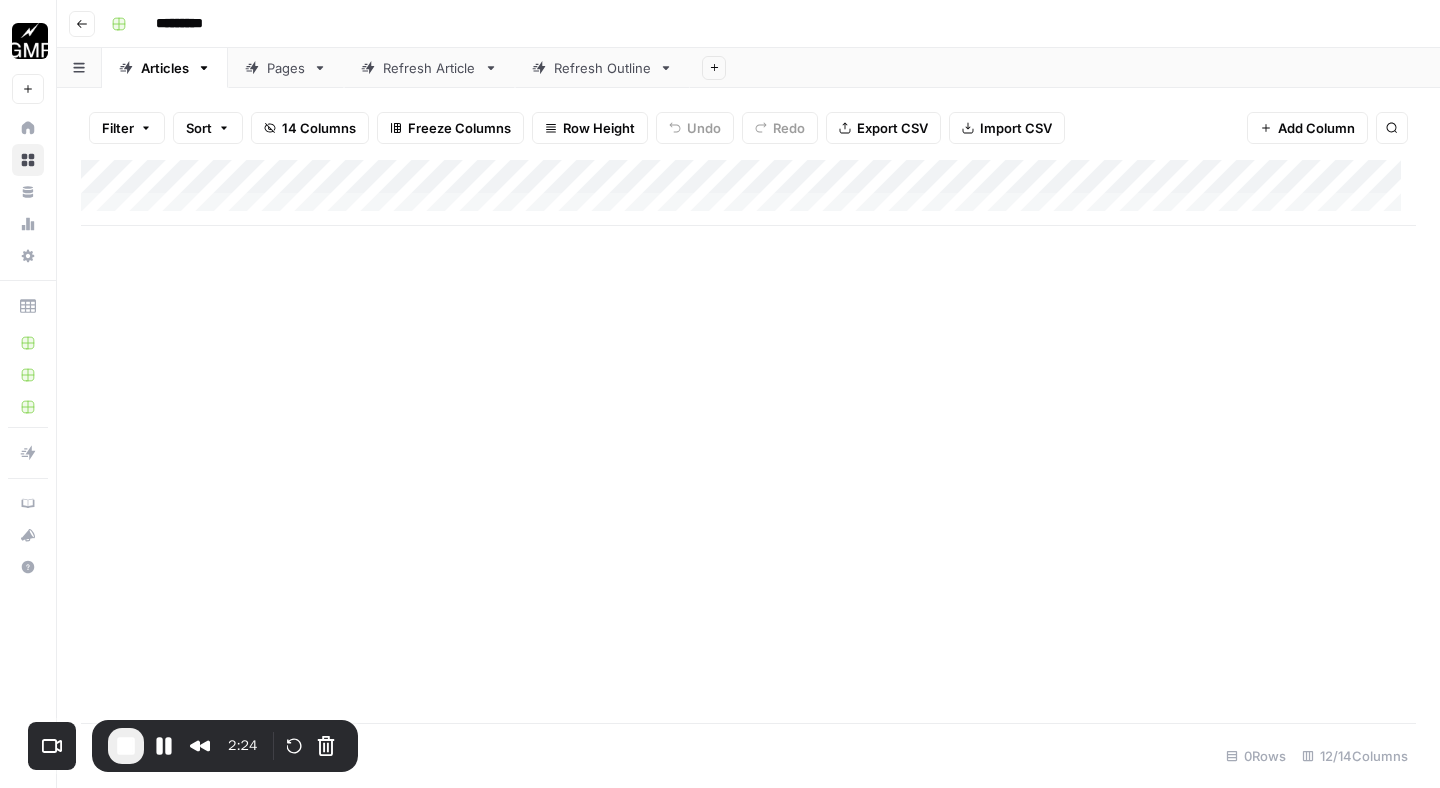 click on "Pages" at bounding box center [286, 68] 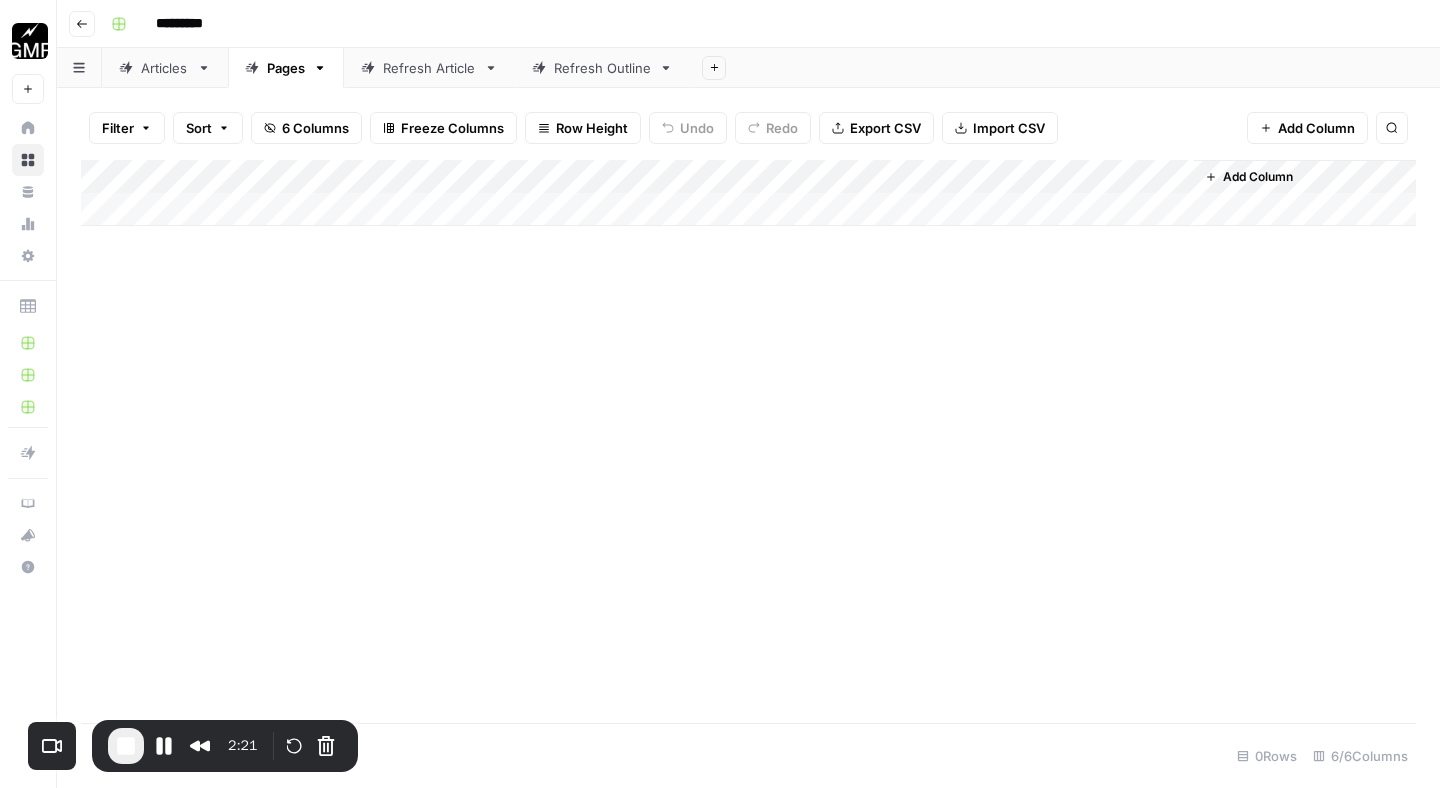 click on "Add Column" at bounding box center [748, 193] 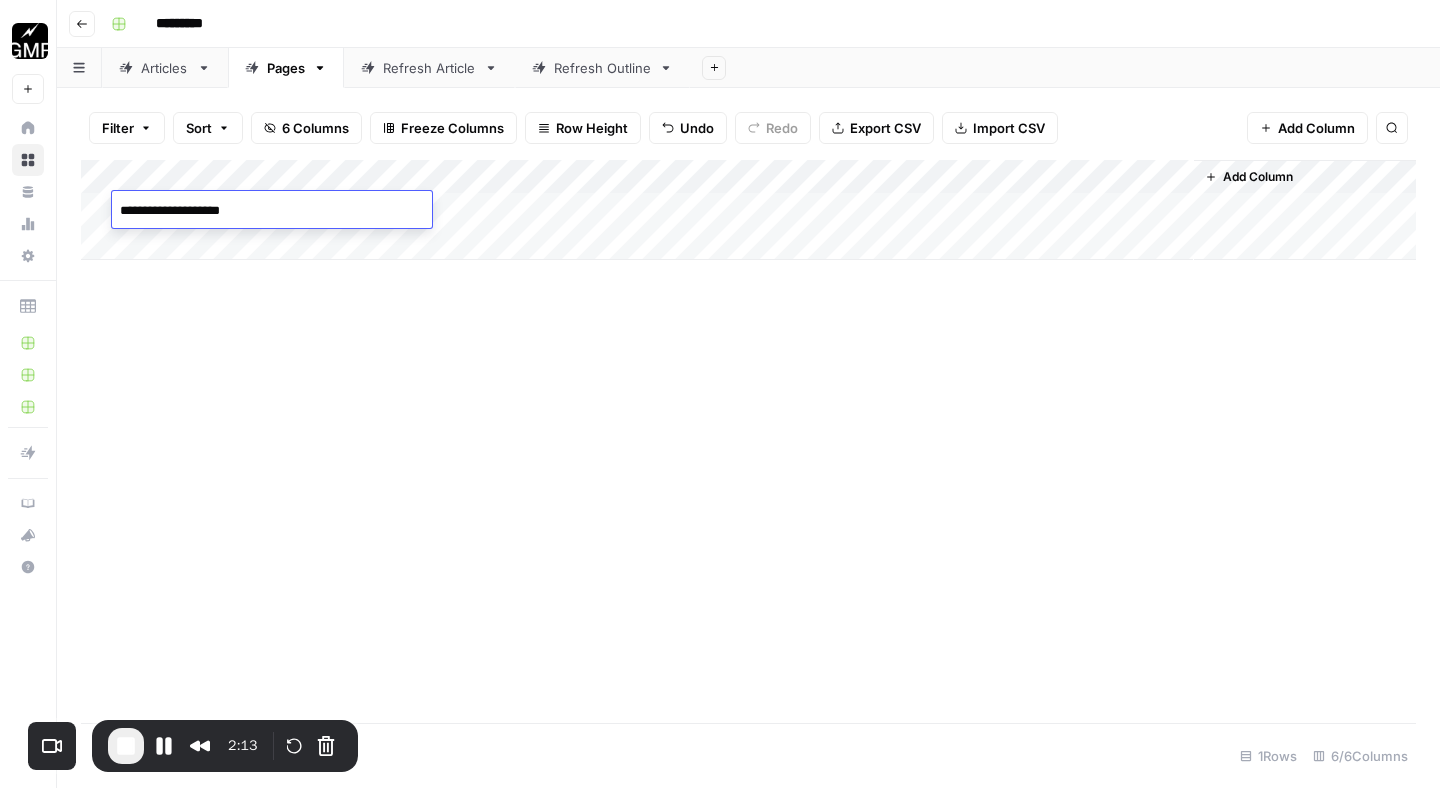 type on "**********" 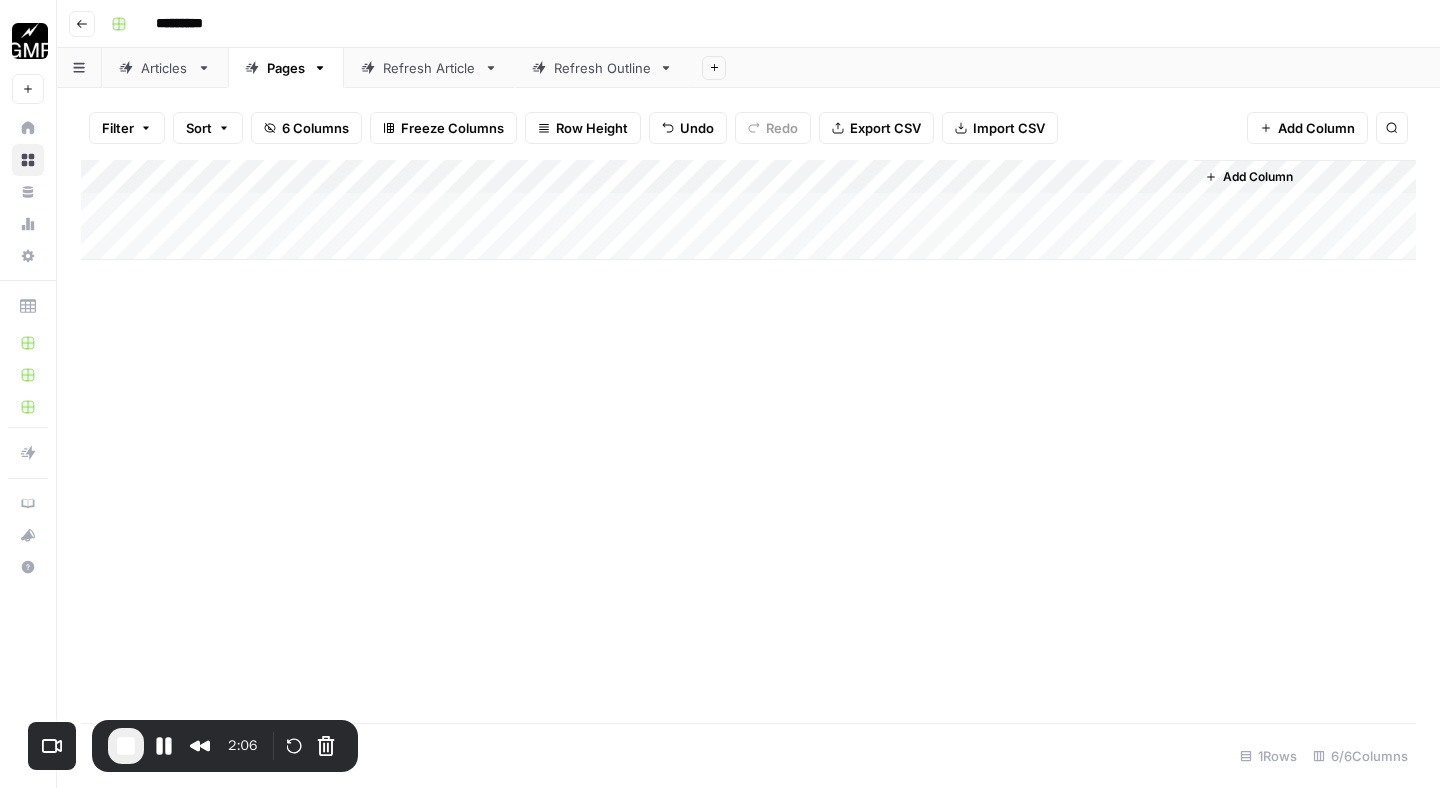 click on "Add Column" at bounding box center (748, 210) 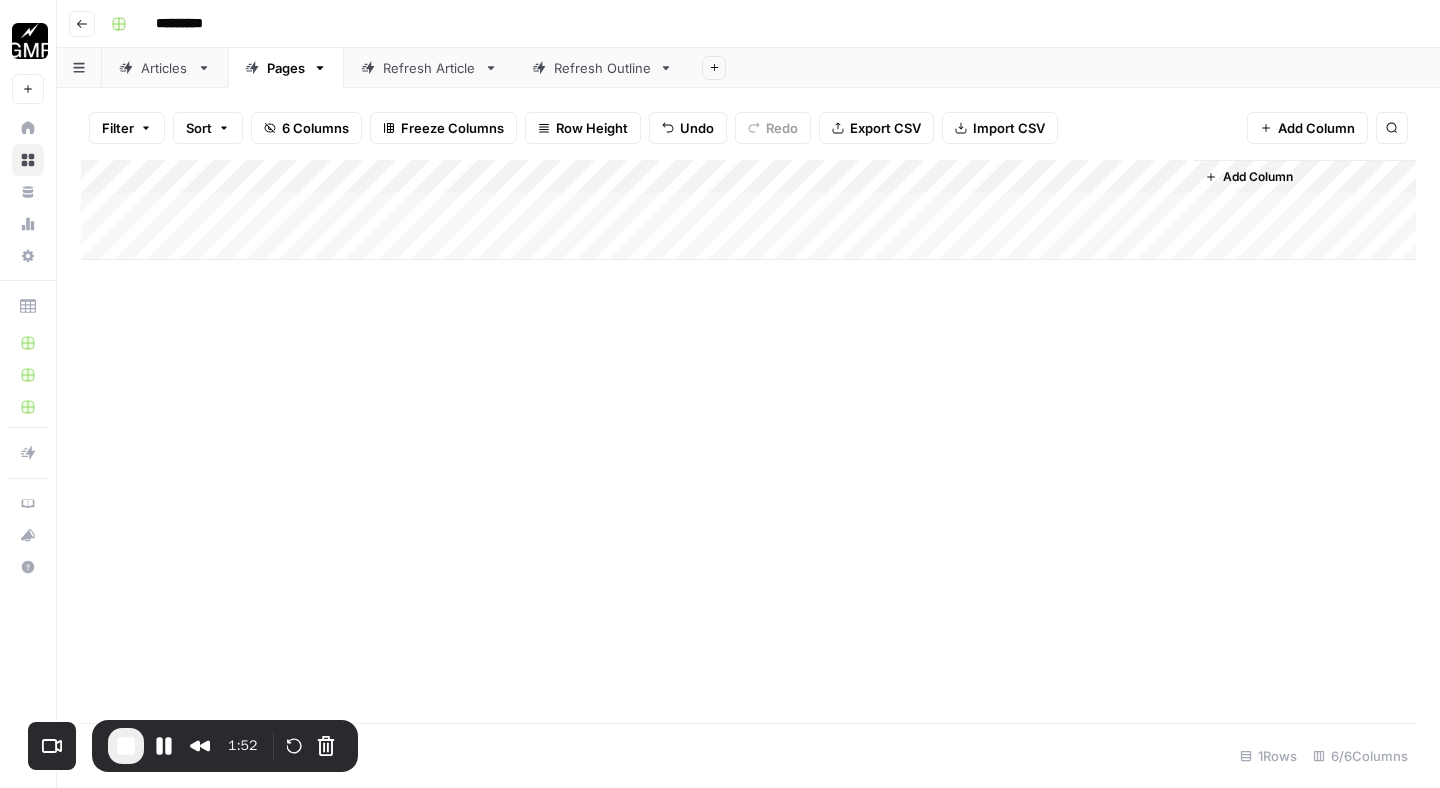 click on "Add Column" at bounding box center [1316, 128] 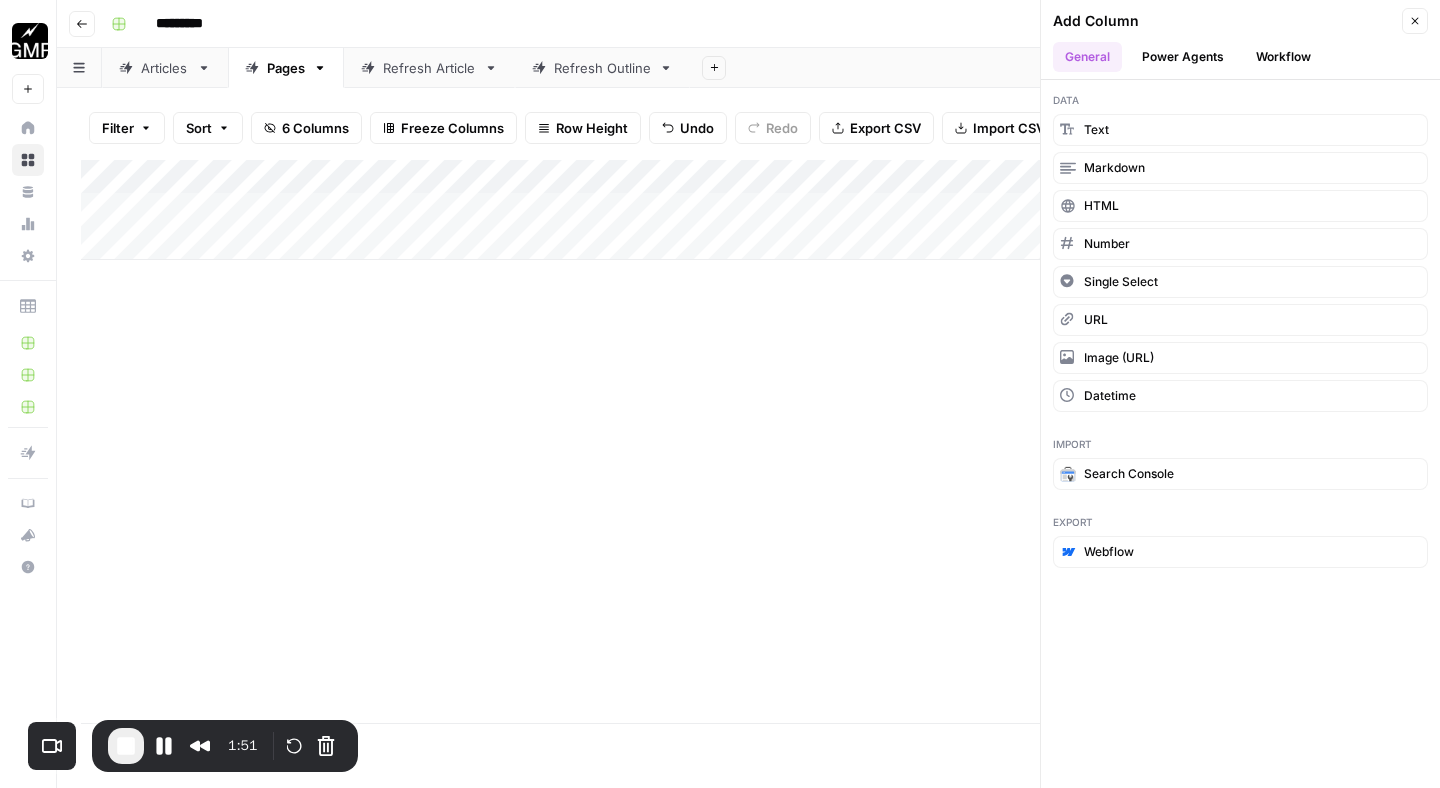 click on "Add Column" at bounding box center [748, 441] 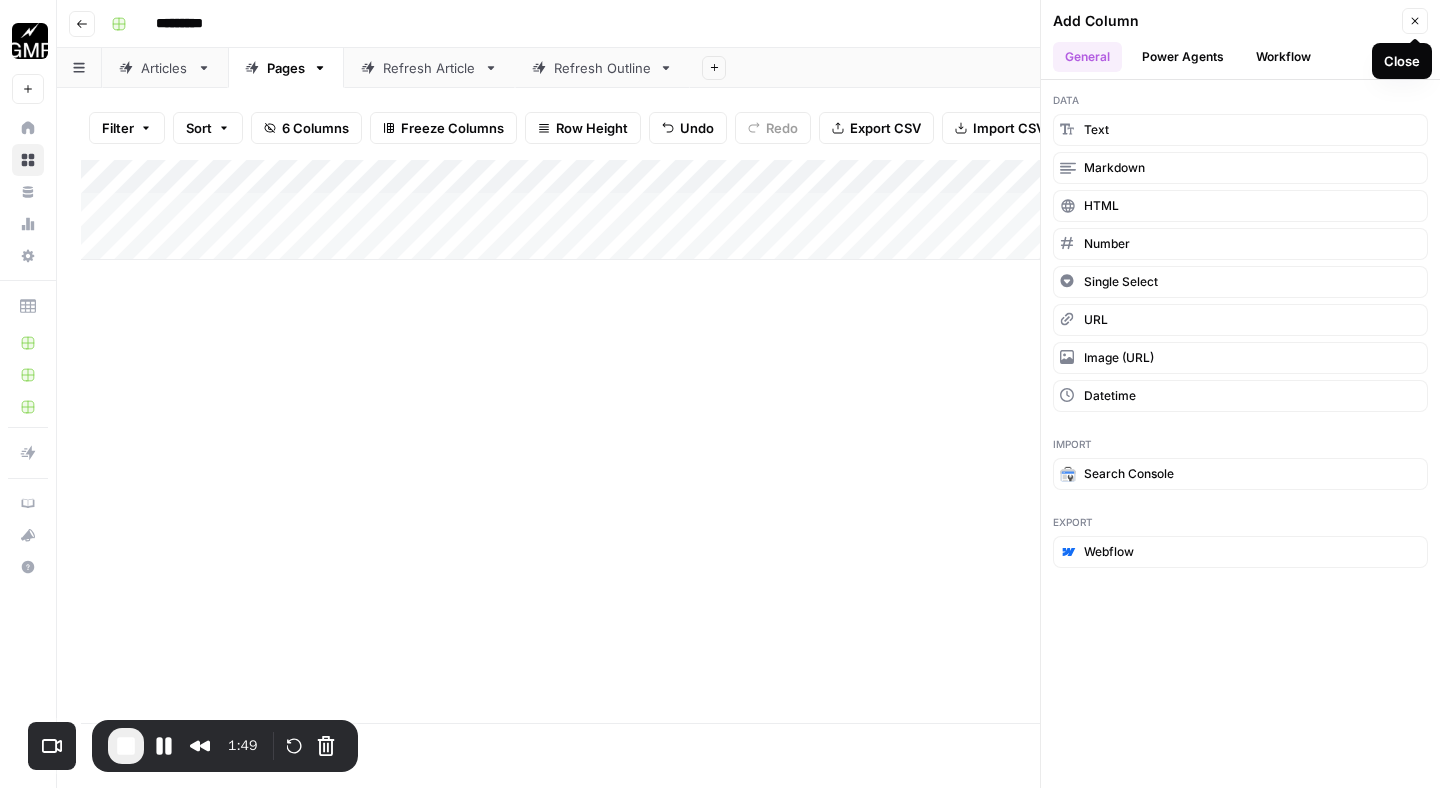 click 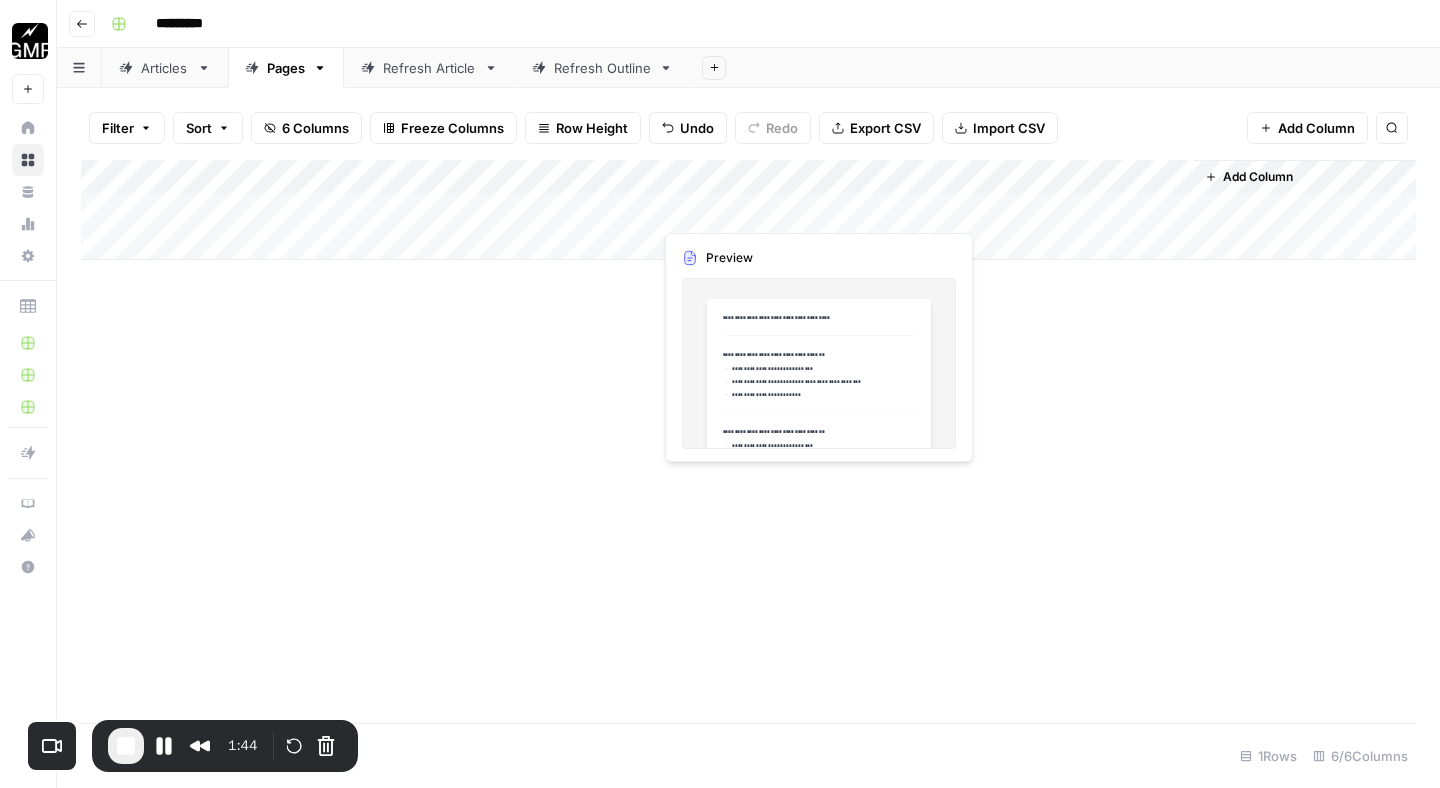 click on "Add Column" at bounding box center (748, 210) 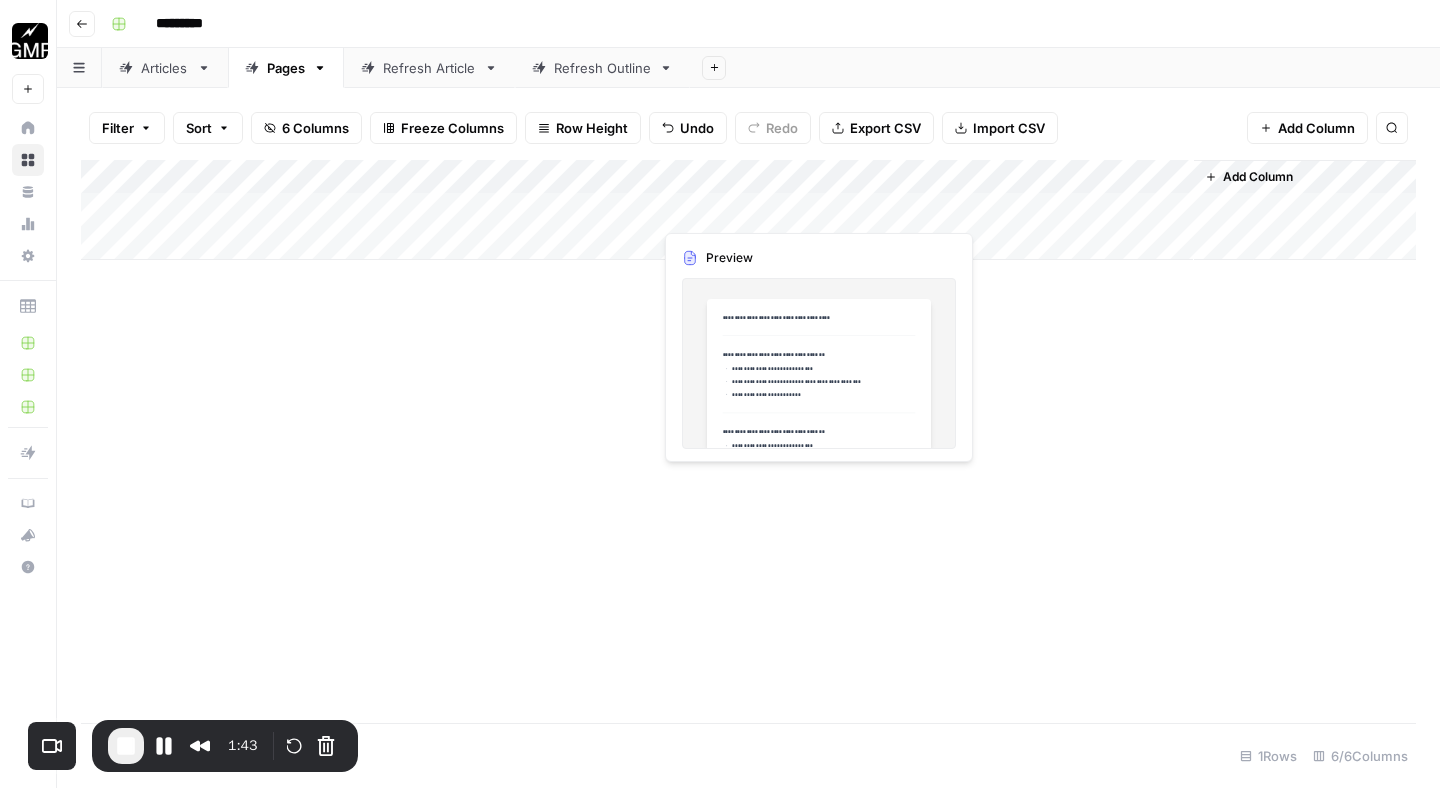 click on "Add Column" at bounding box center [748, 210] 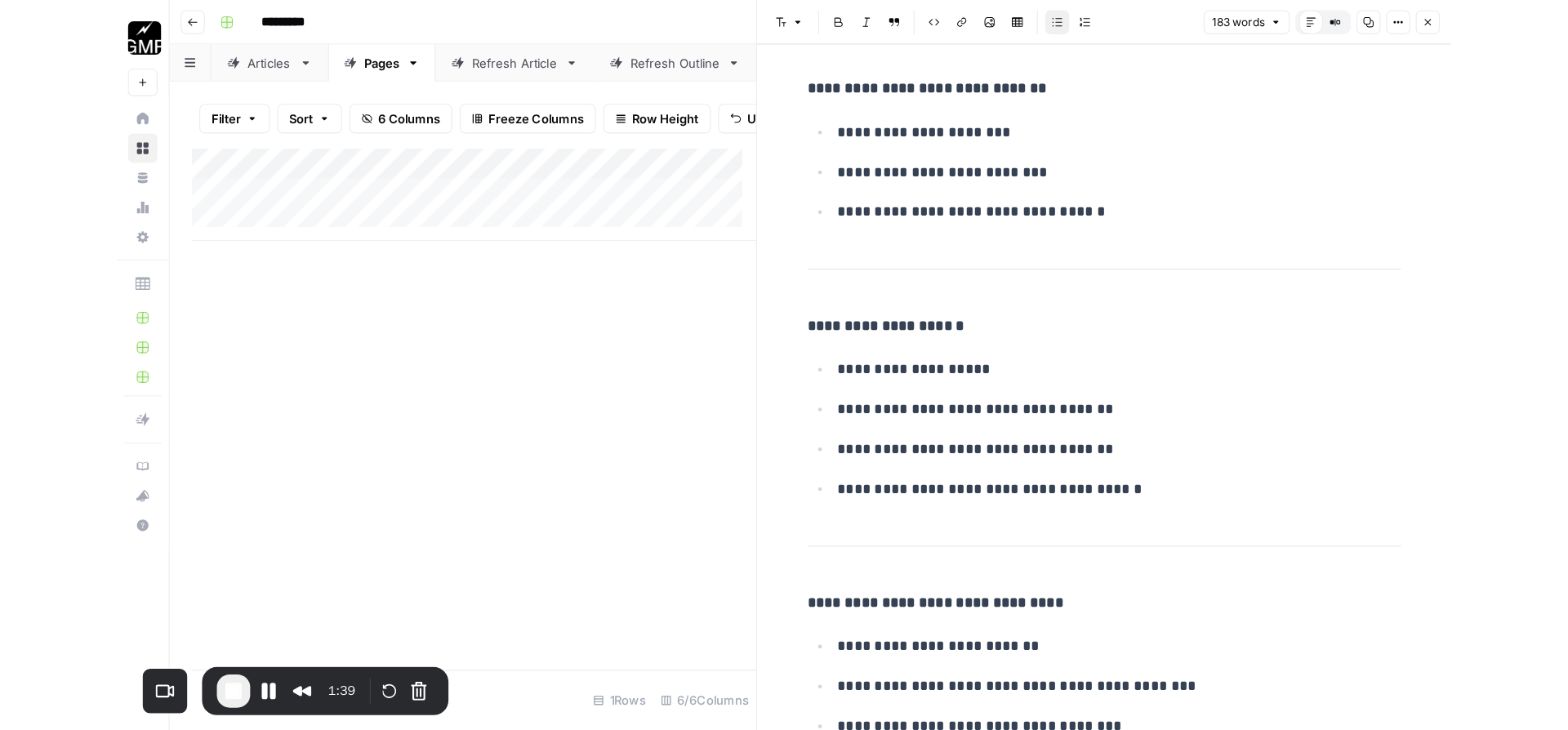 scroll, scrollTop: 1379, scrollLeft: 0, axis: vertical 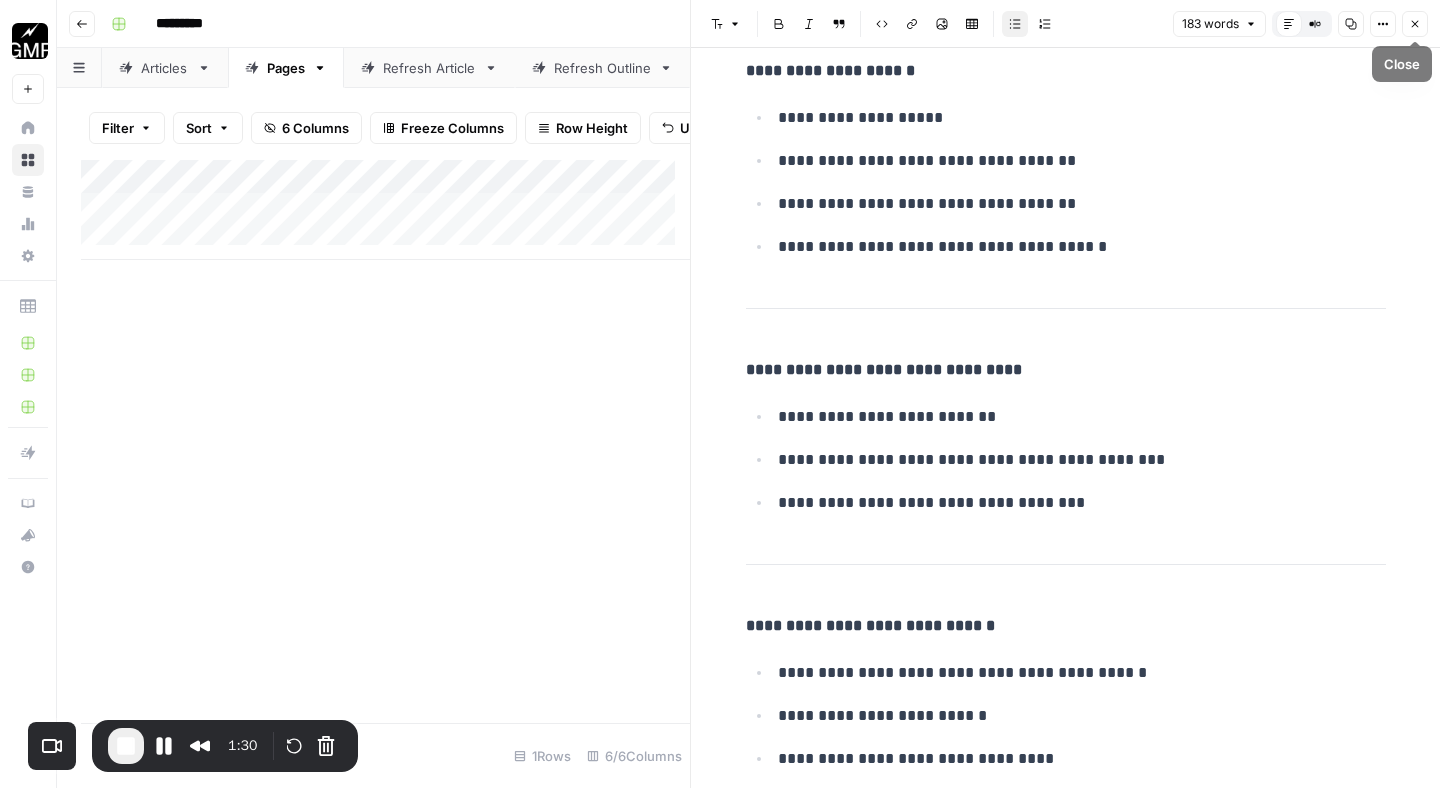 click 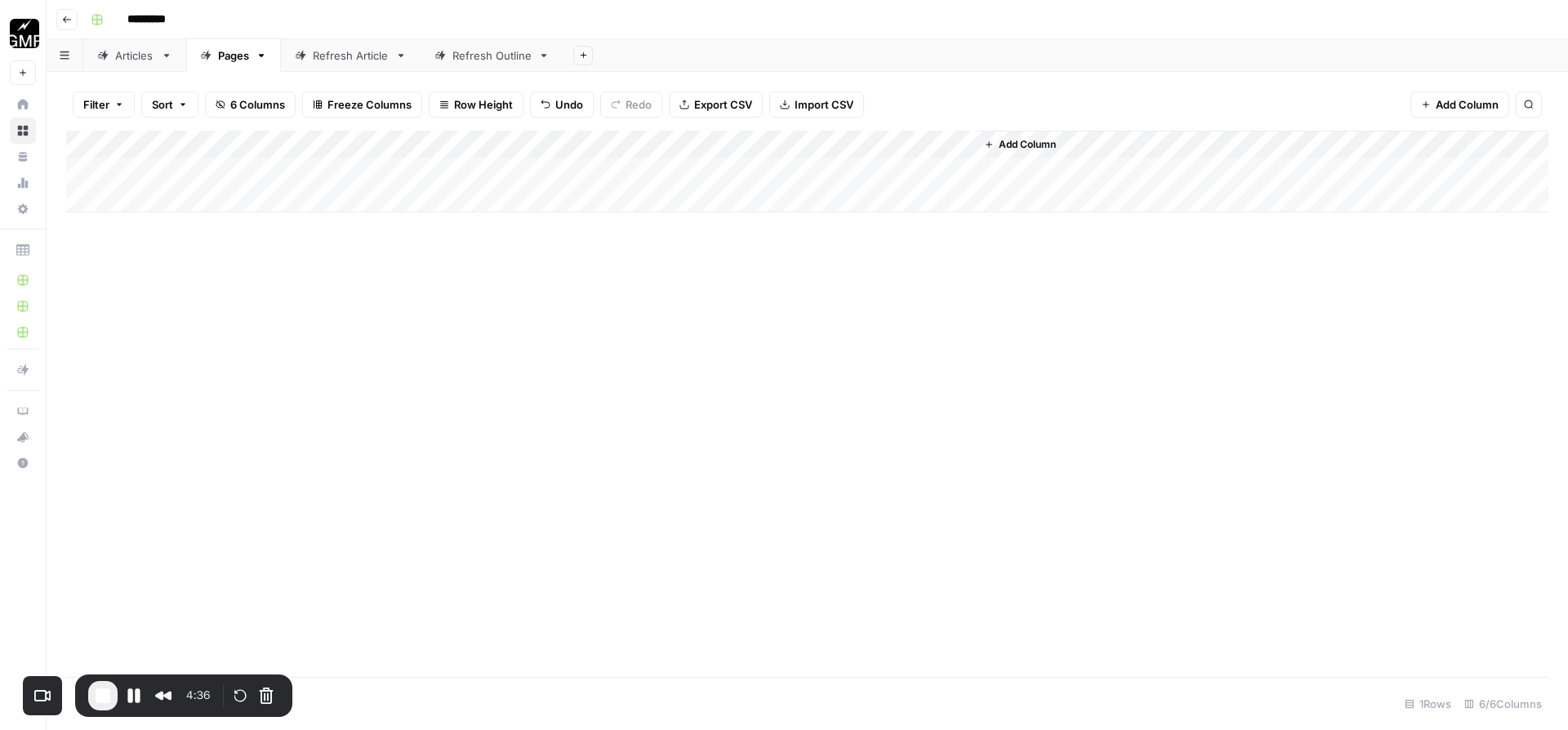 click 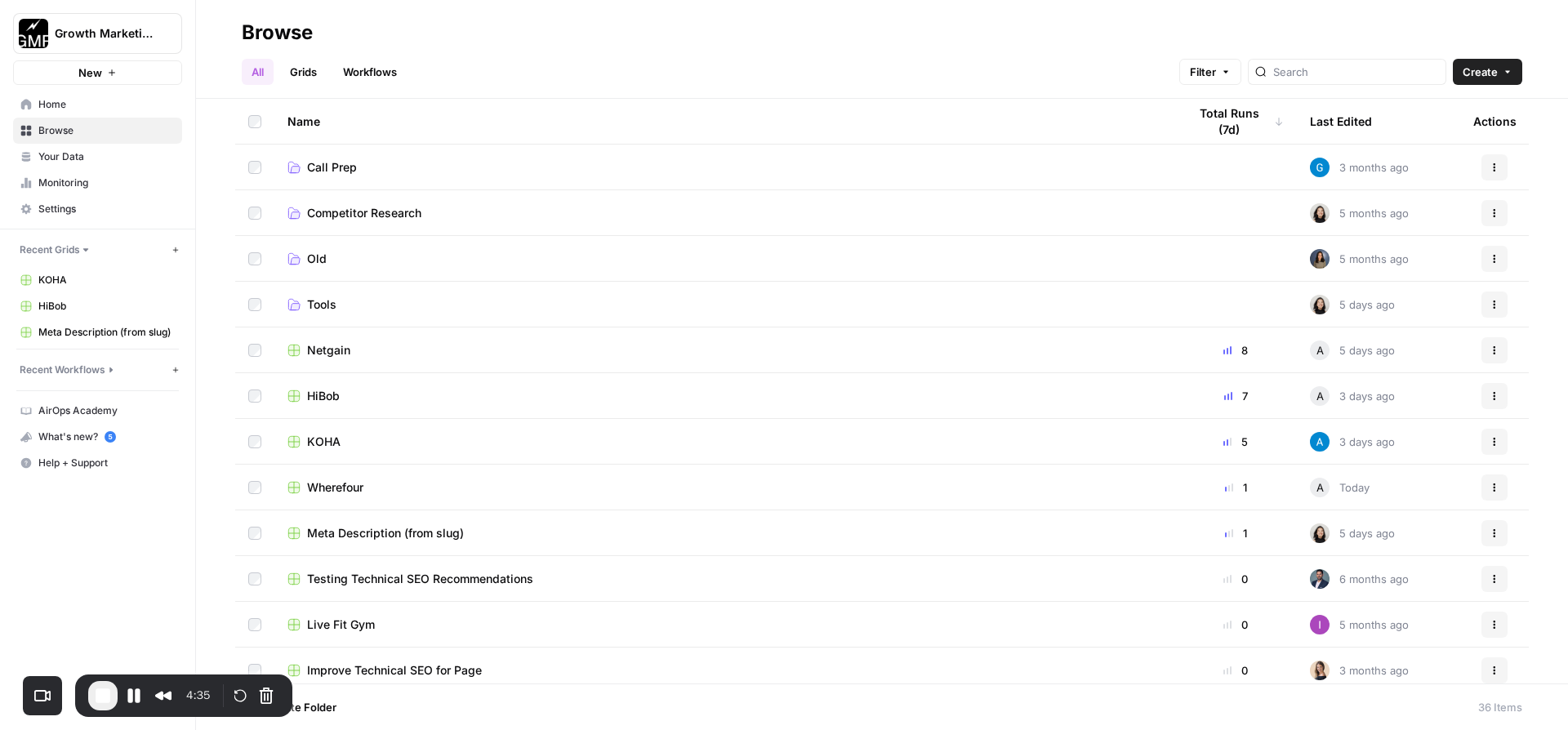 click on "KOHA" at bounding box center (724, 442) 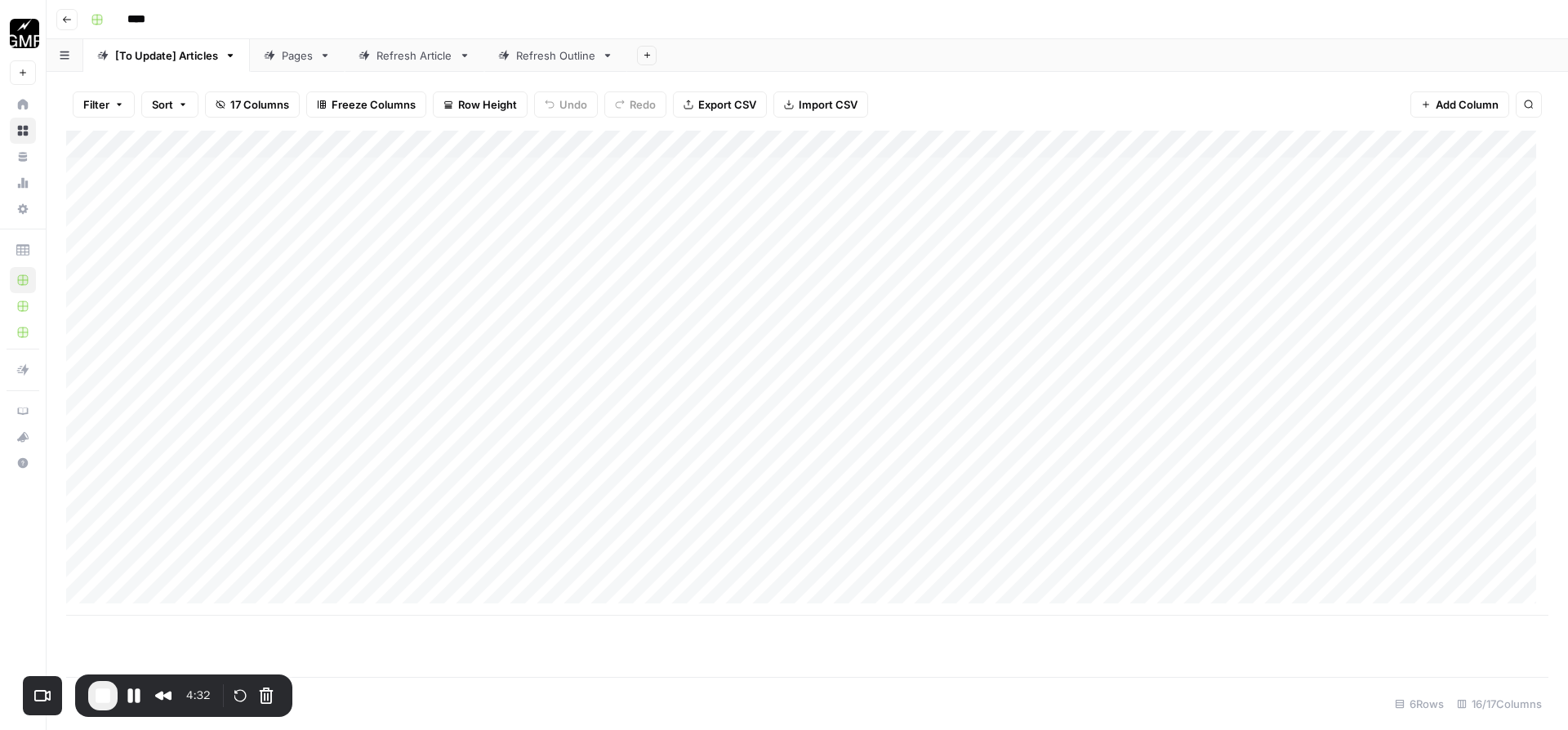scroll, scrollTop: 12, scrollLeft: 0, axis: vertical 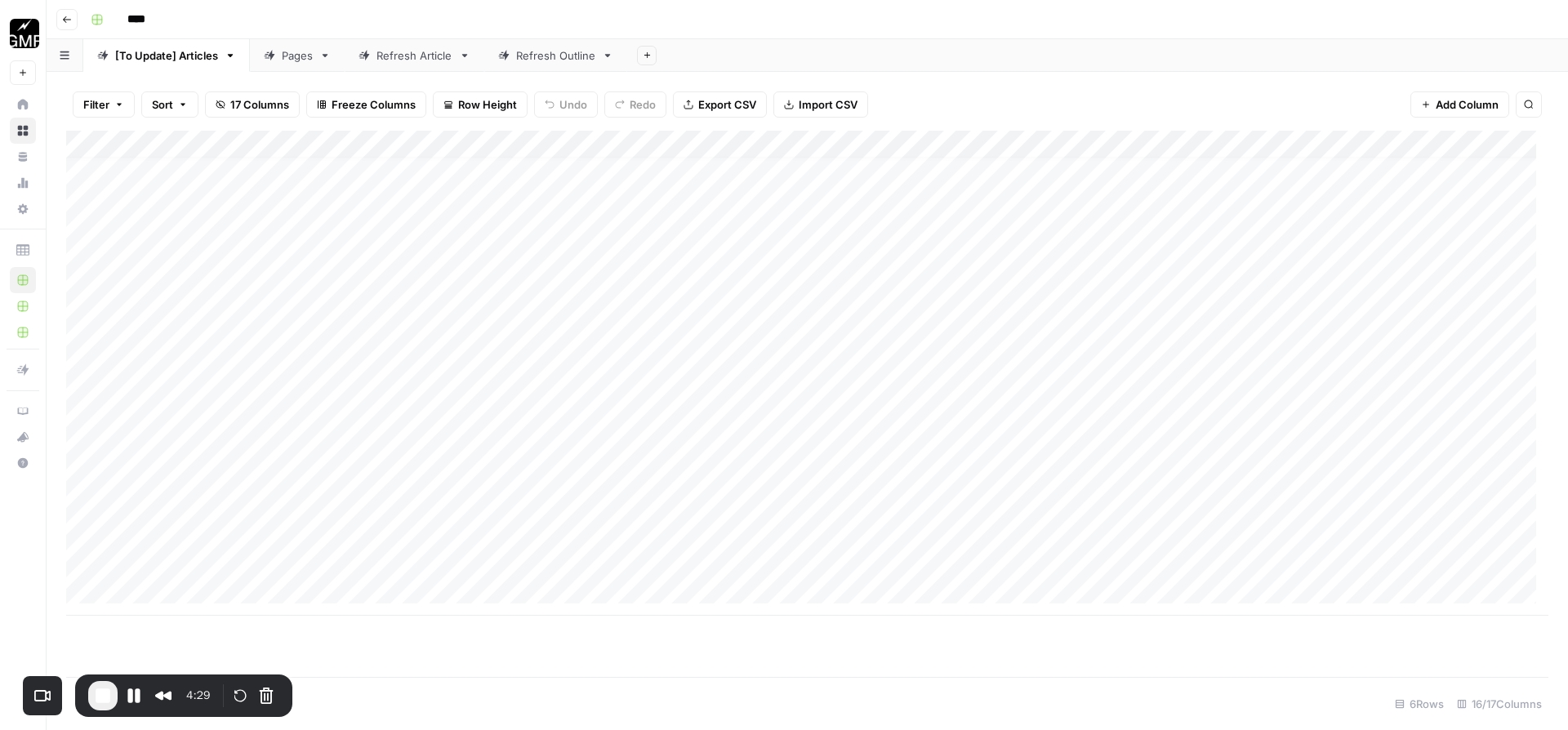 click on "Add Column" at bounding box center [807, 373] 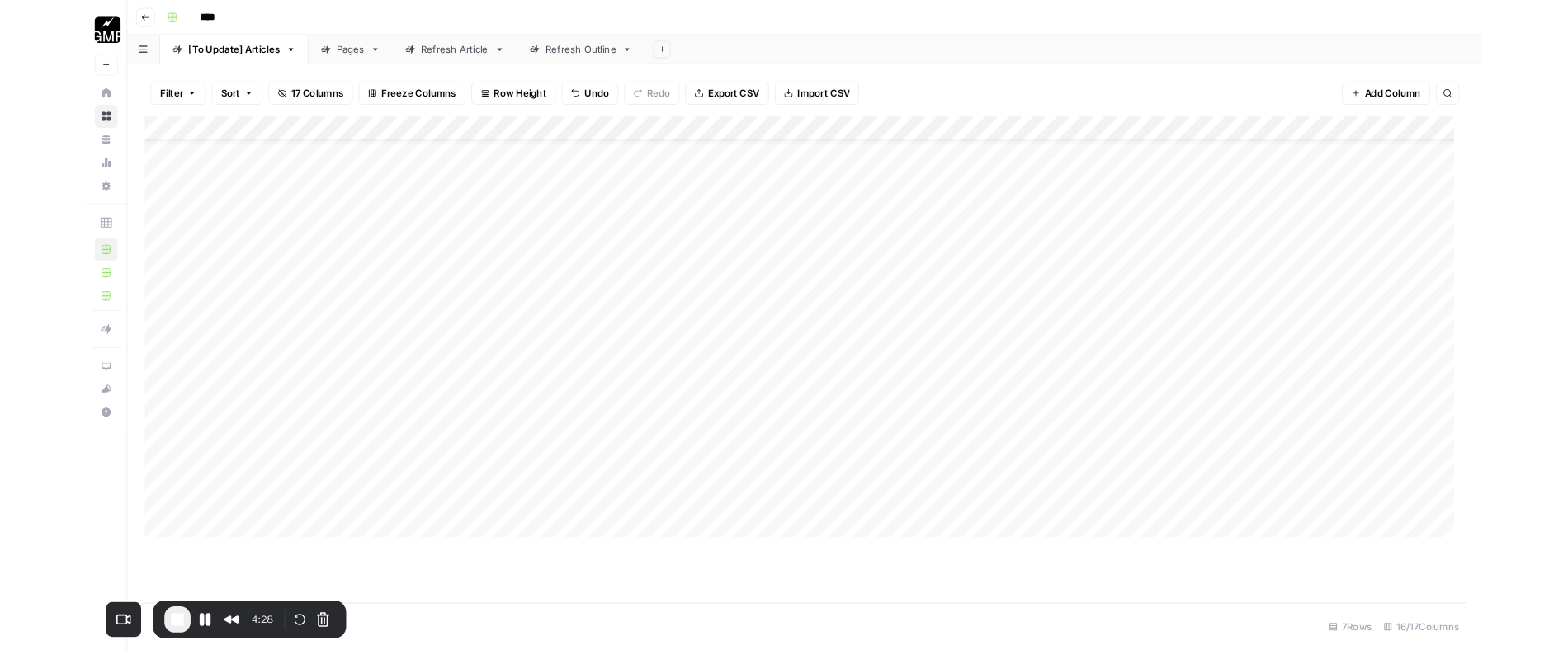 scroll, scrollTop: 23, scrollLeft: 0, axis: vertical 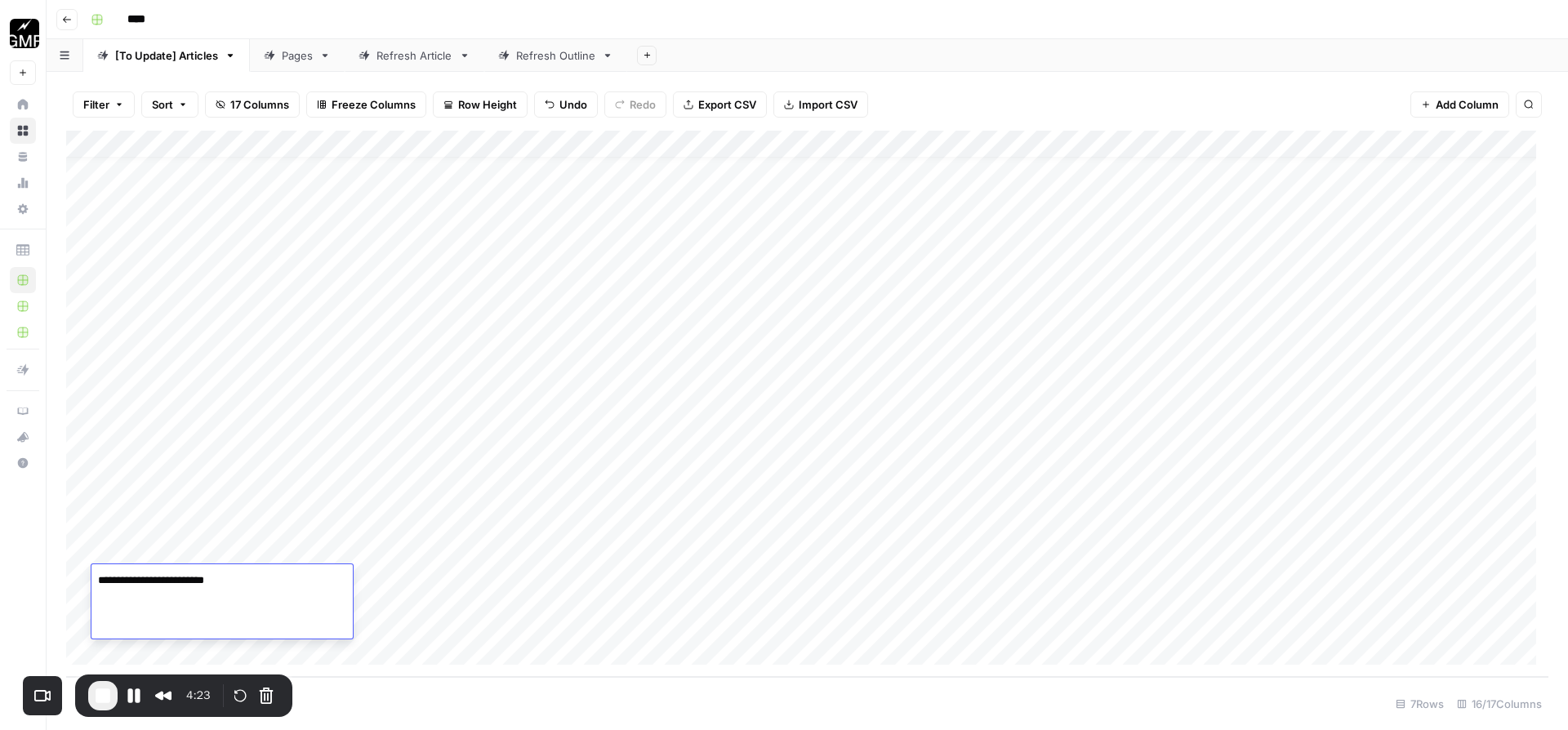 type on "**********" 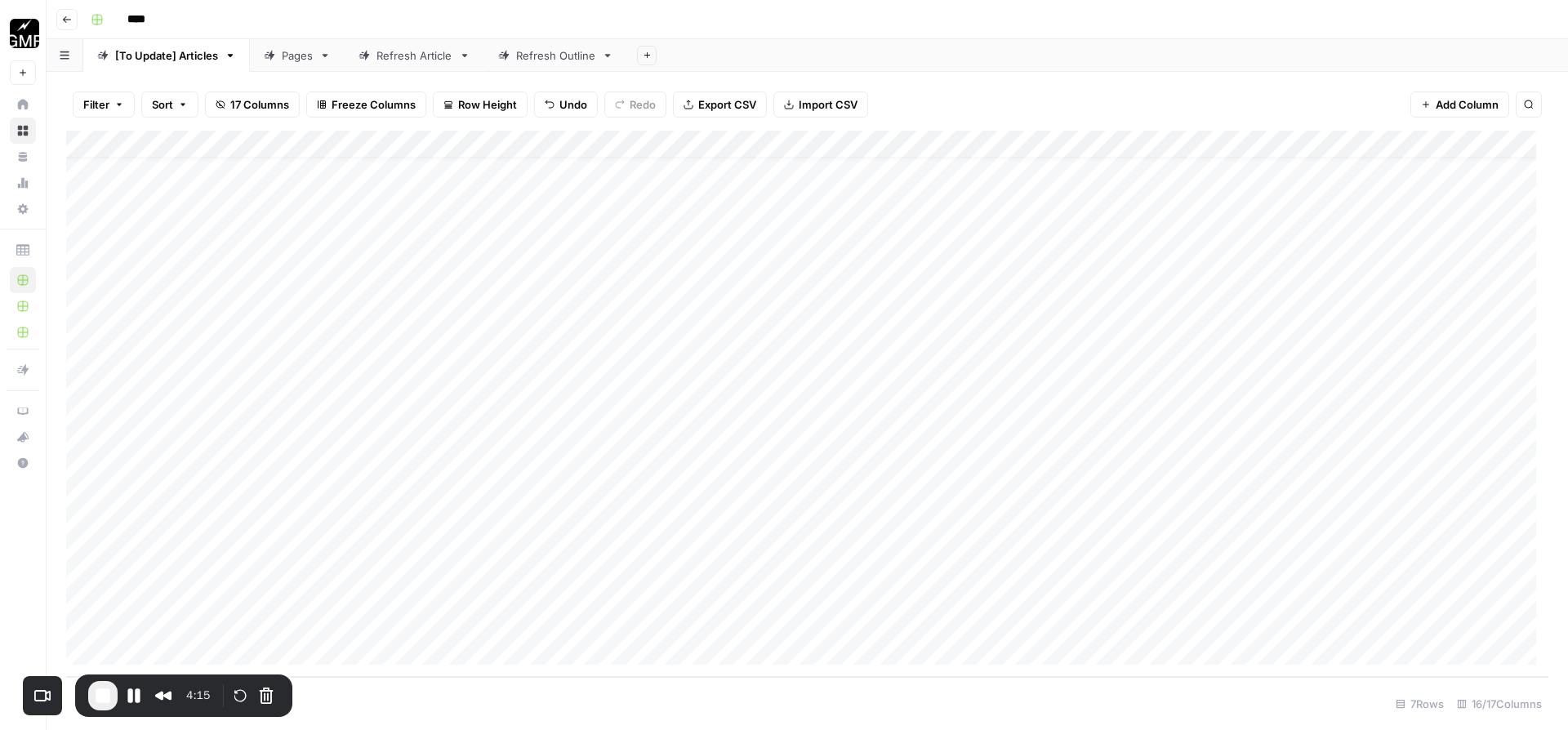 click on "Add Column" at bounding box center (807, 403) 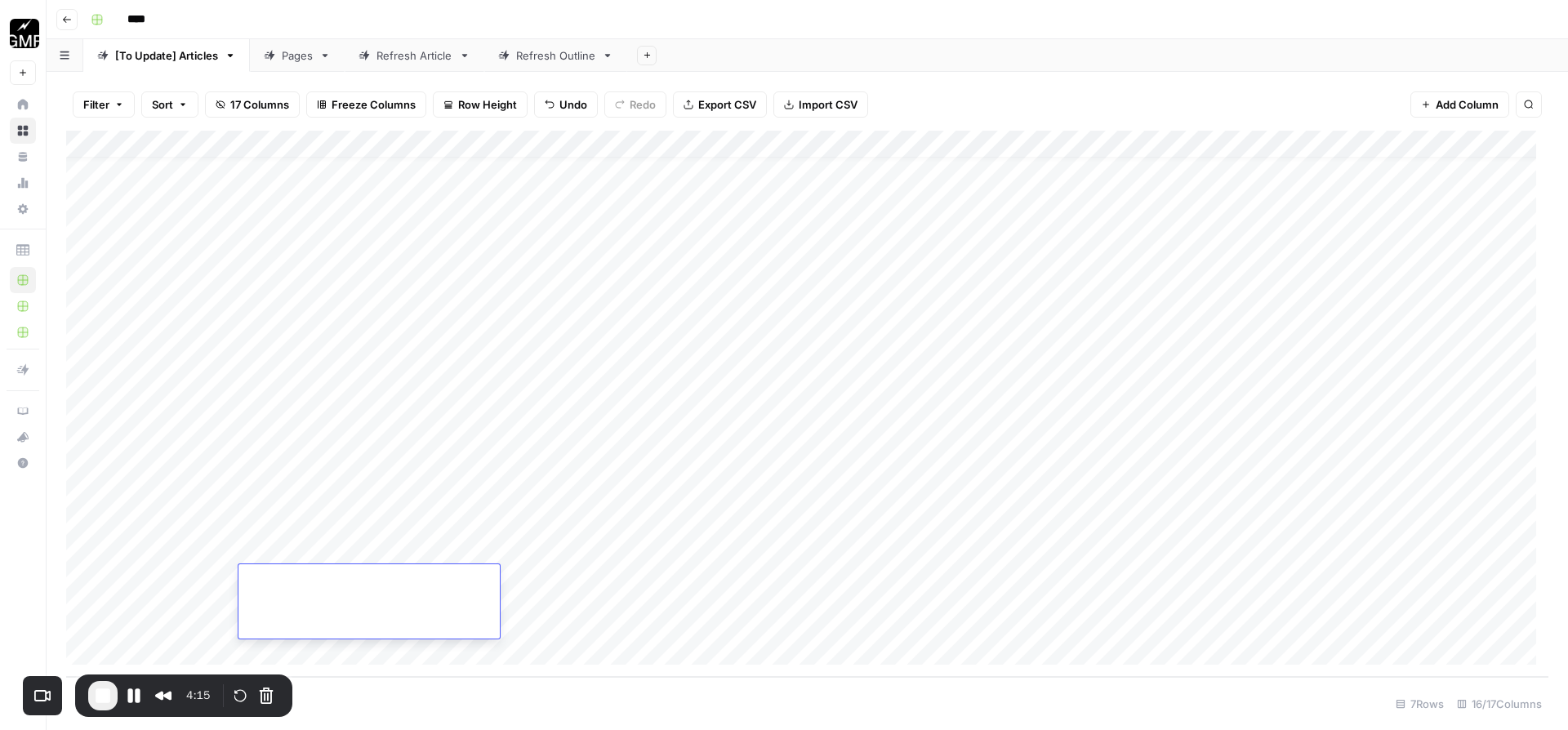 click at bounding box center [369, 601] 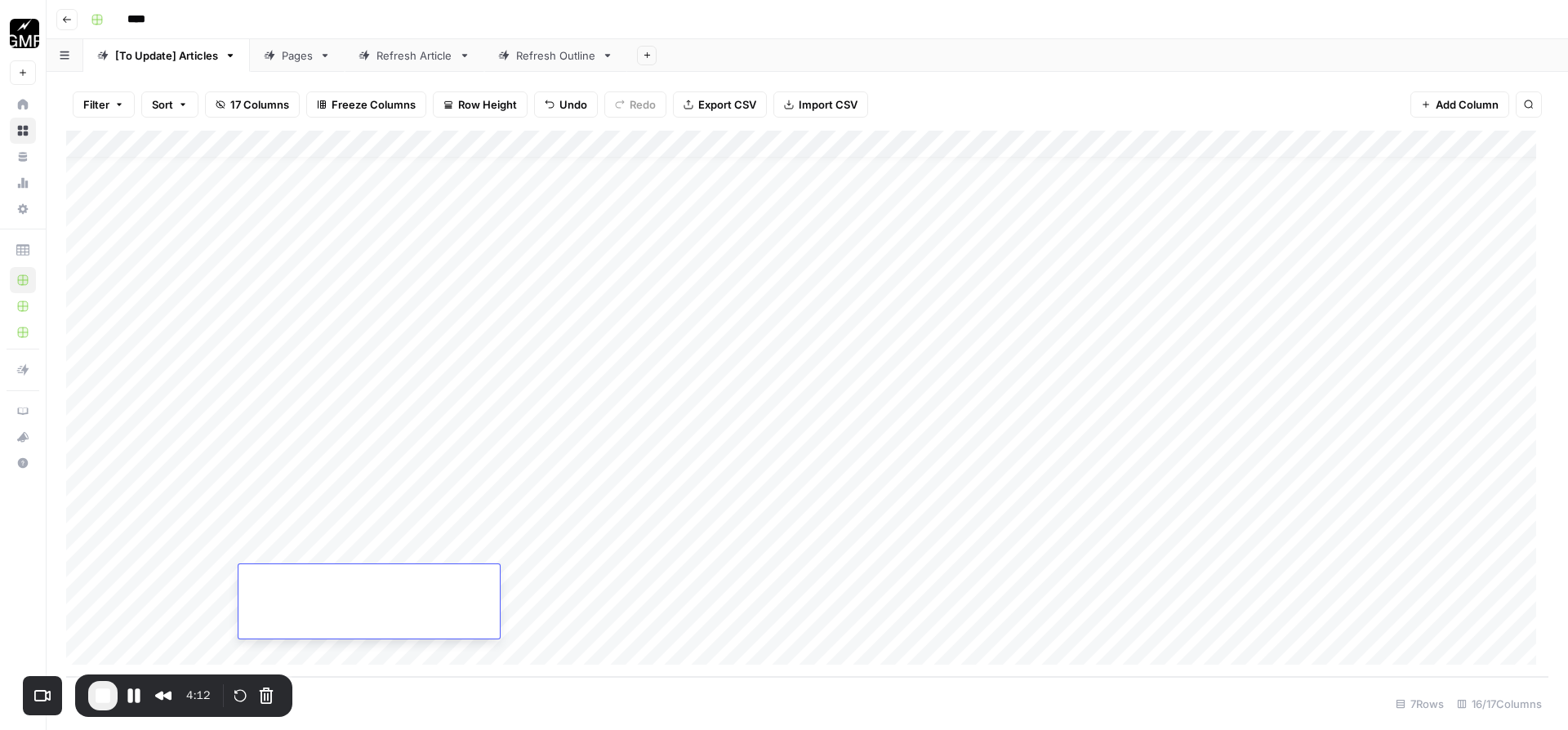 click at bounding box center (369, 581) 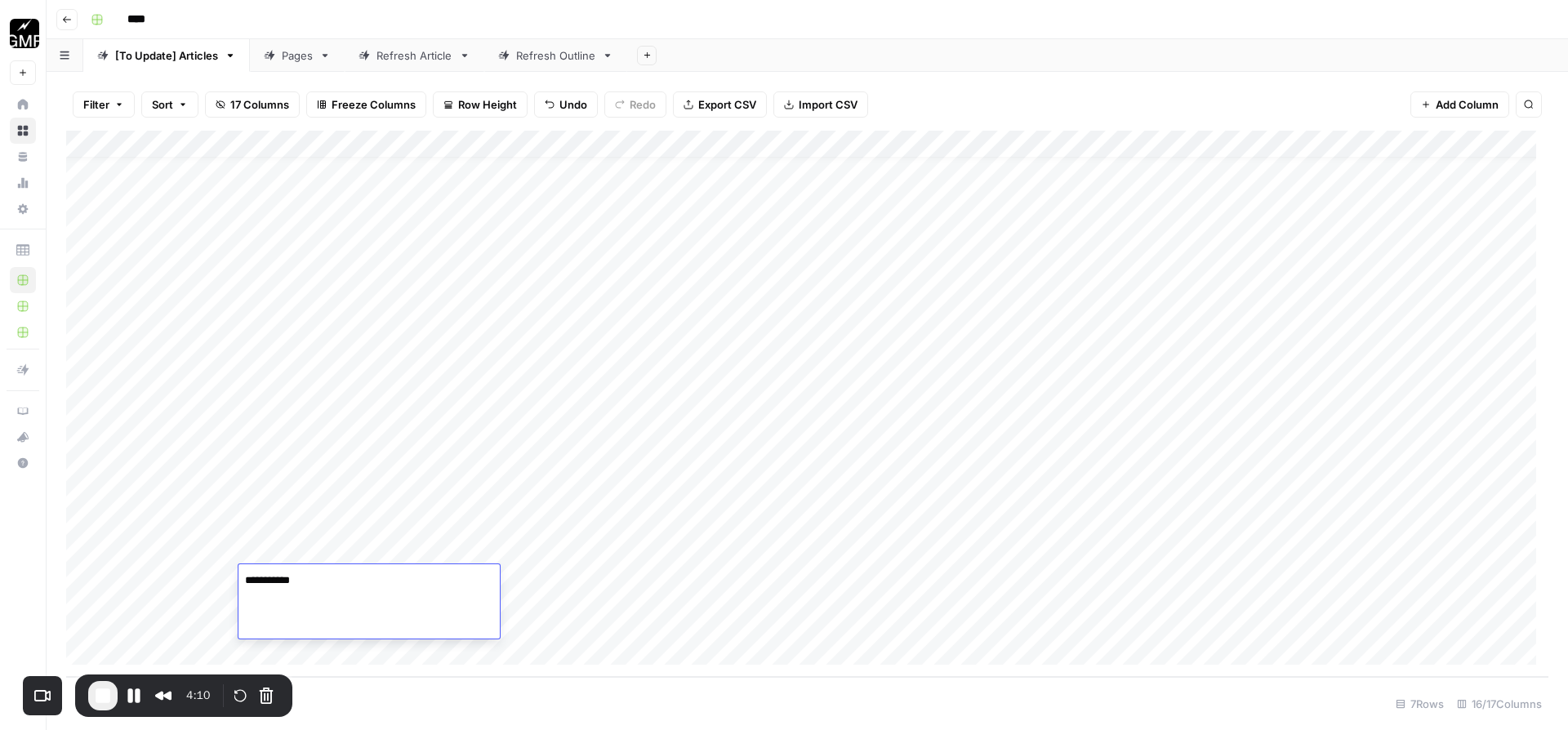 type on "**********" 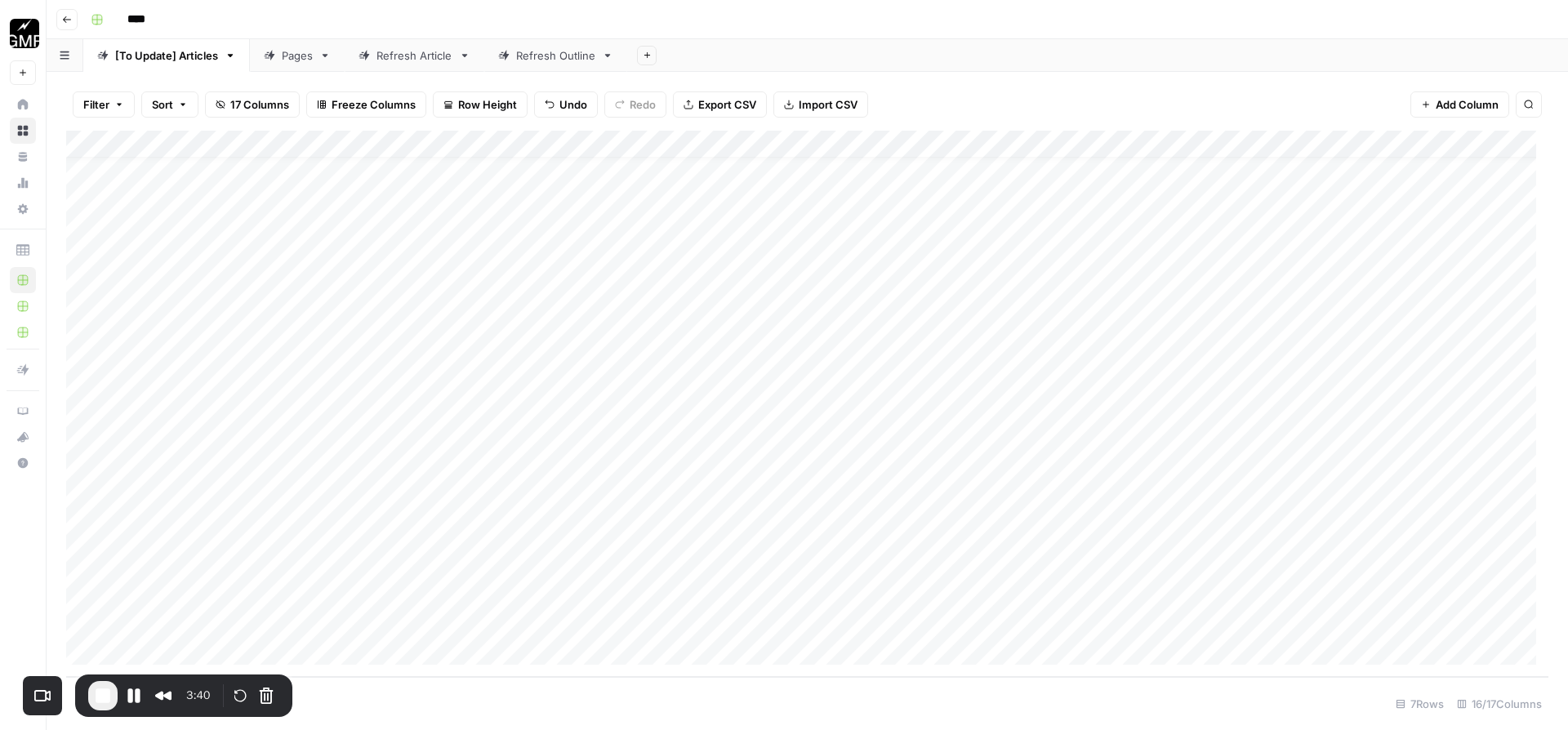 click on "Add Column" at bounding box center [807, 403] 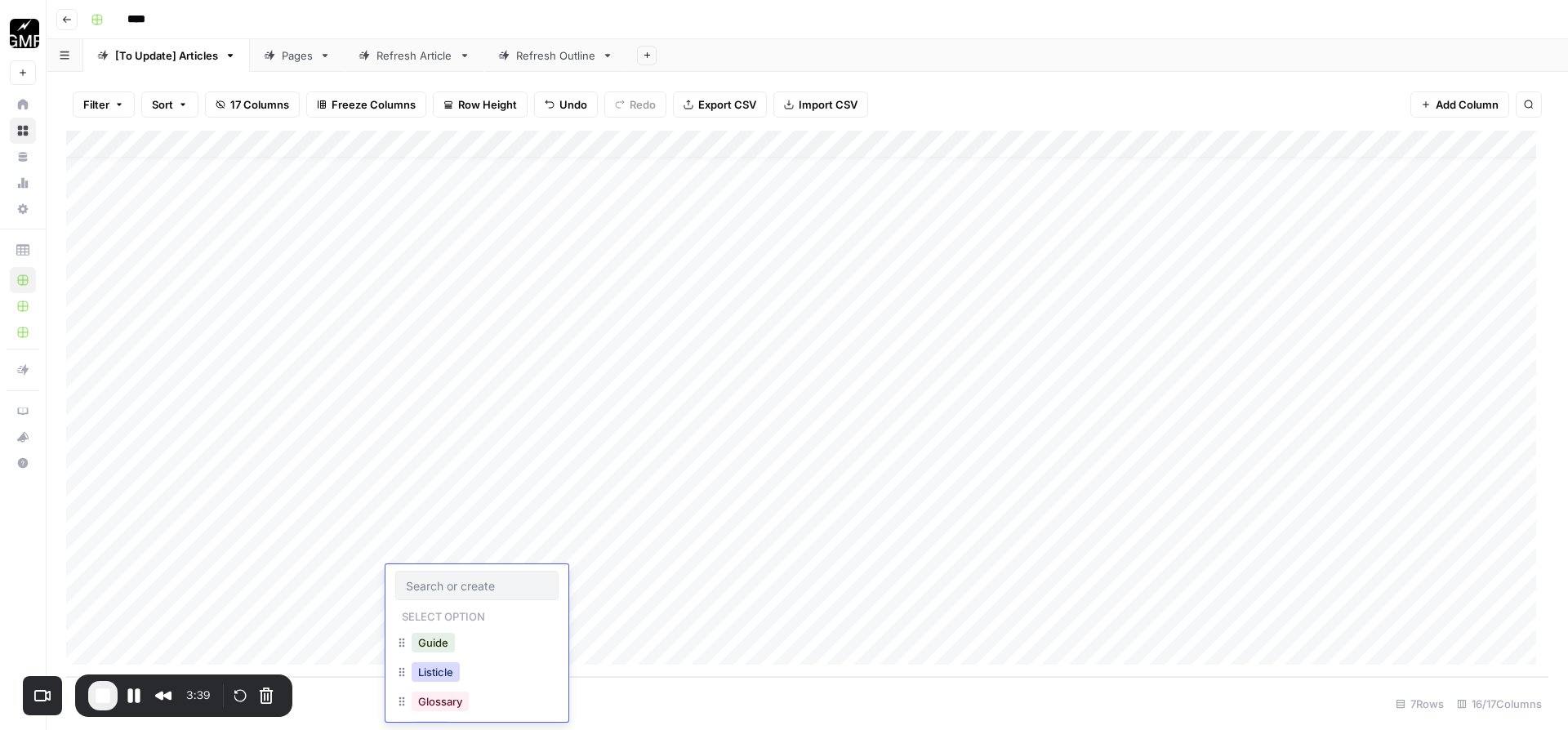 click on "Listicle" at bounding box center (435, 672) 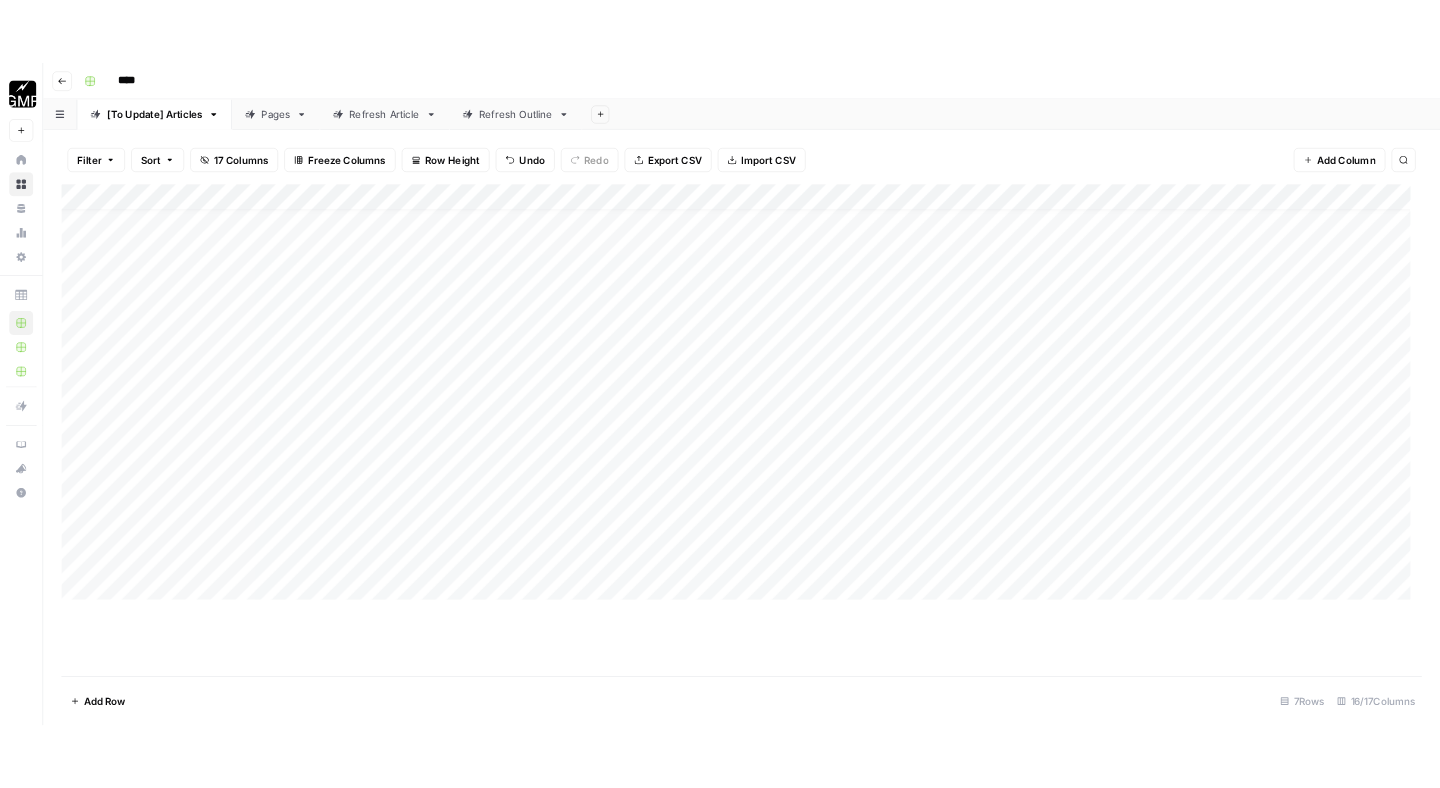 scroll, scrollTop: 28, scrollLeft: 0, axis: vertical 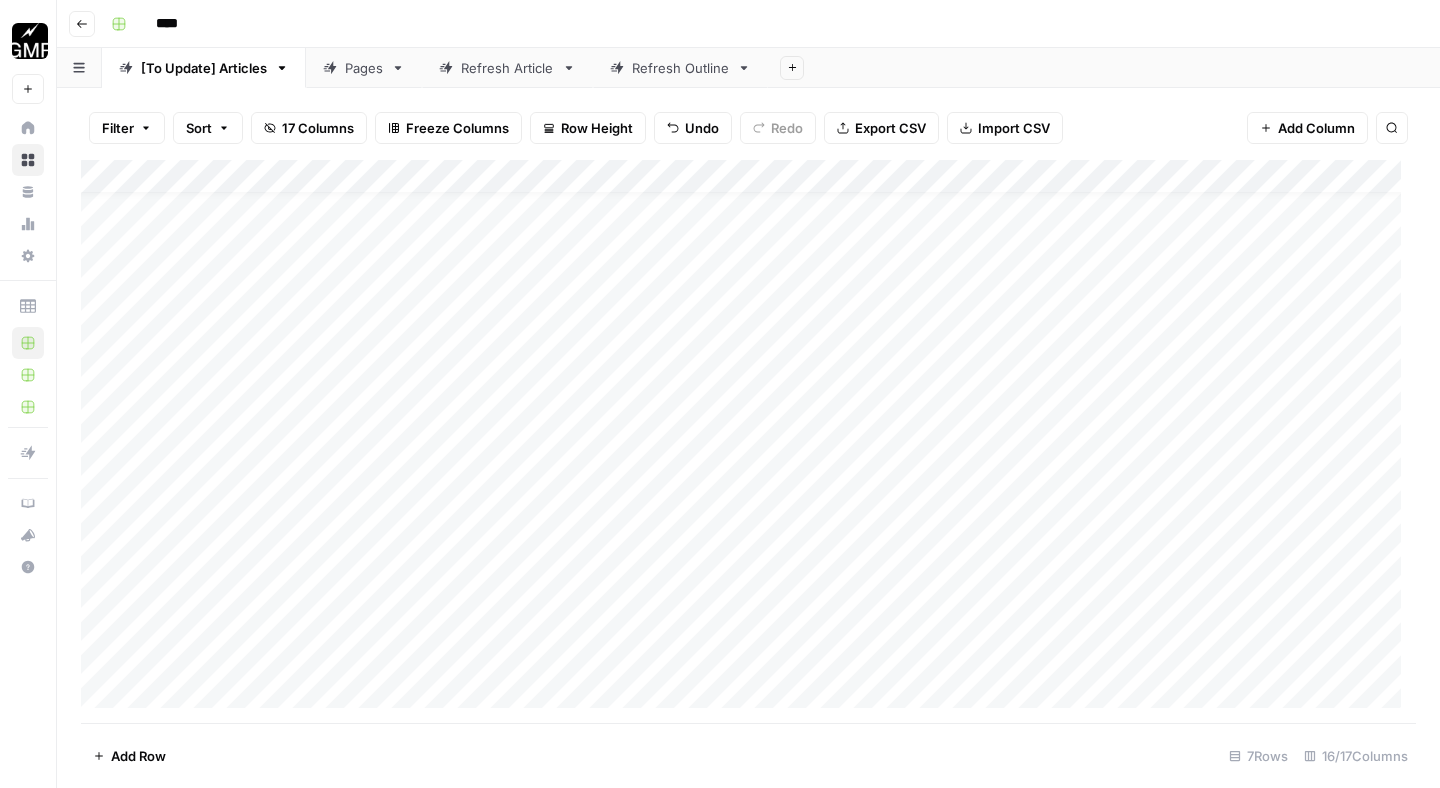 click on "Go back" at bounding box center [82, 24] 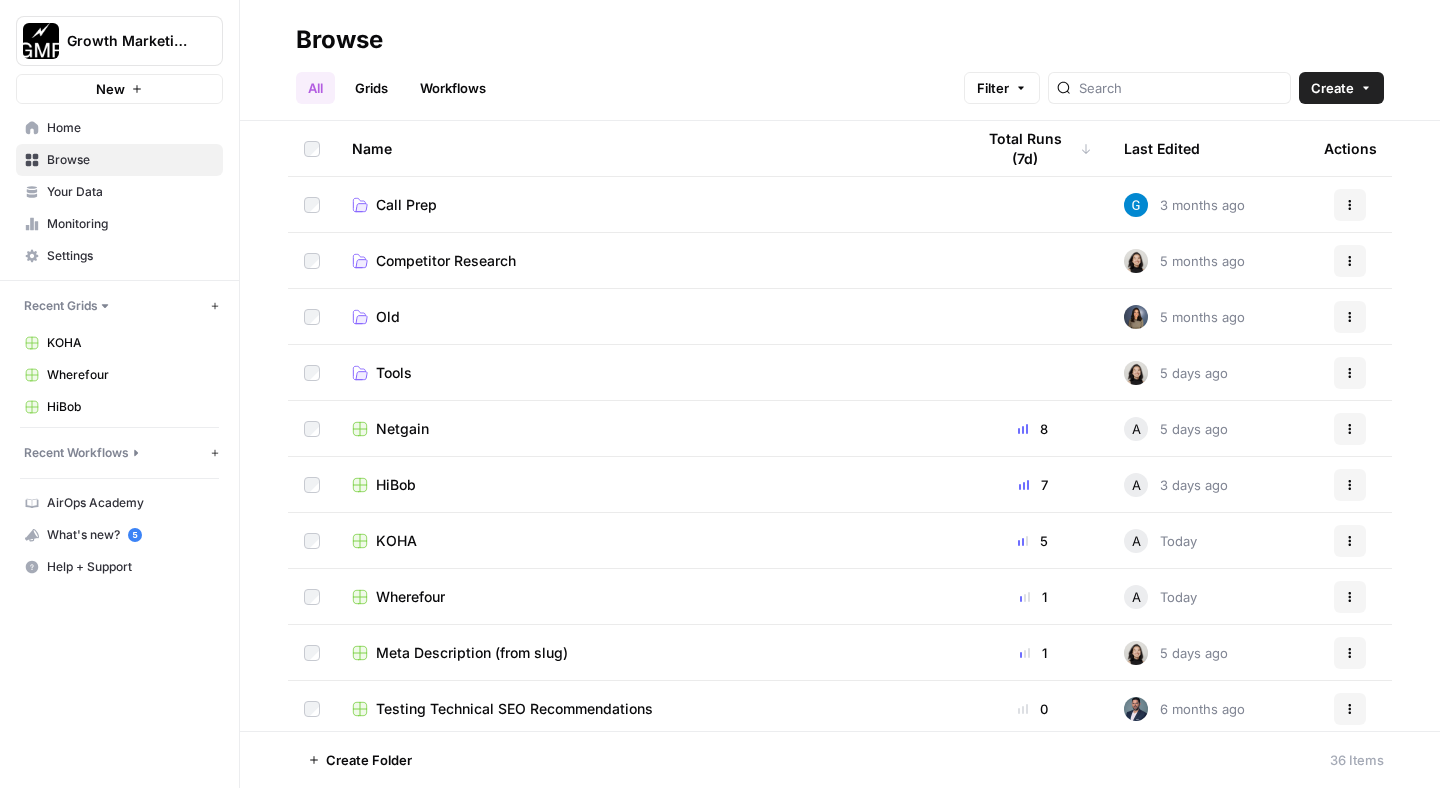 click on "Wherefour" at bounding box center [410, 597] 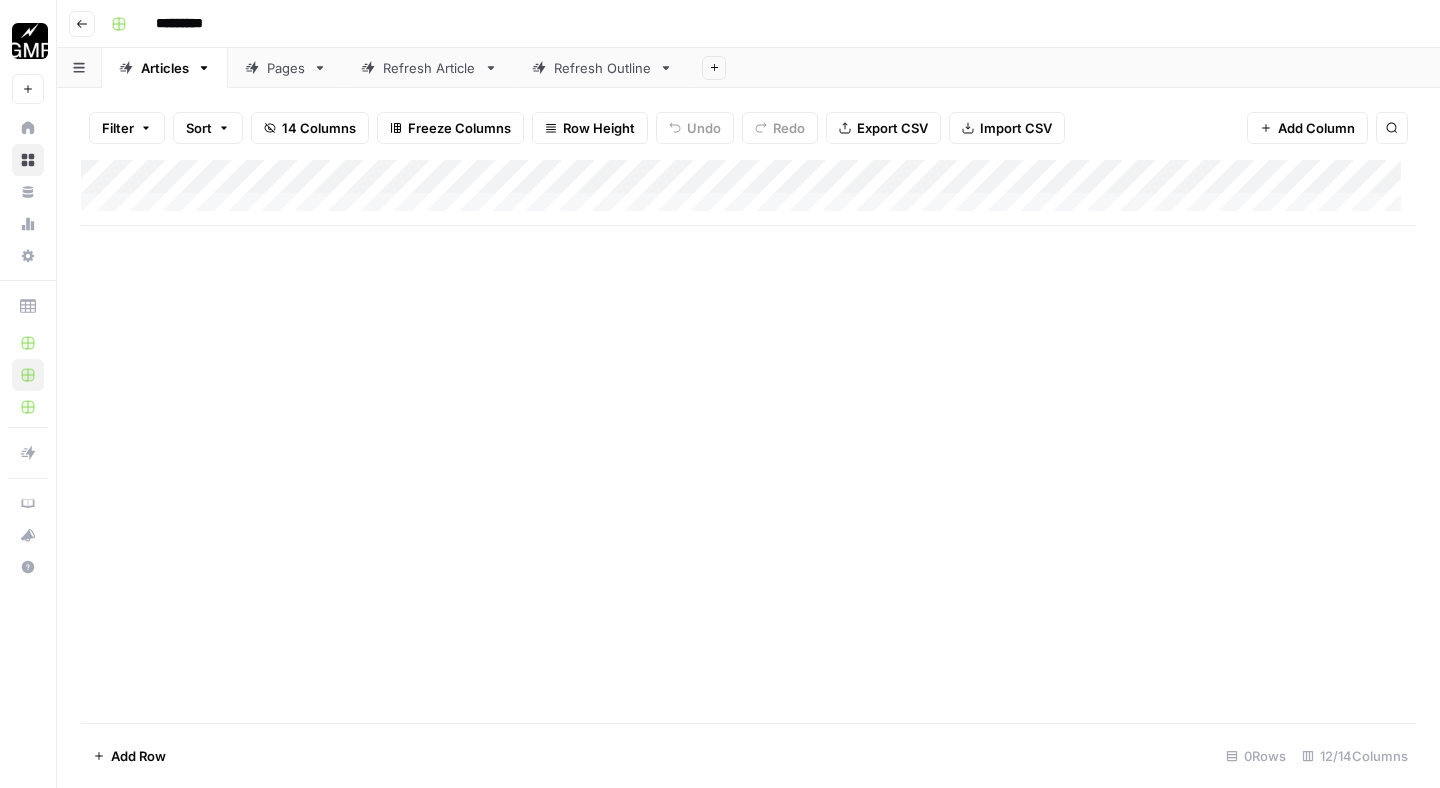 click on "Pages" at bounding box center (286, 68) 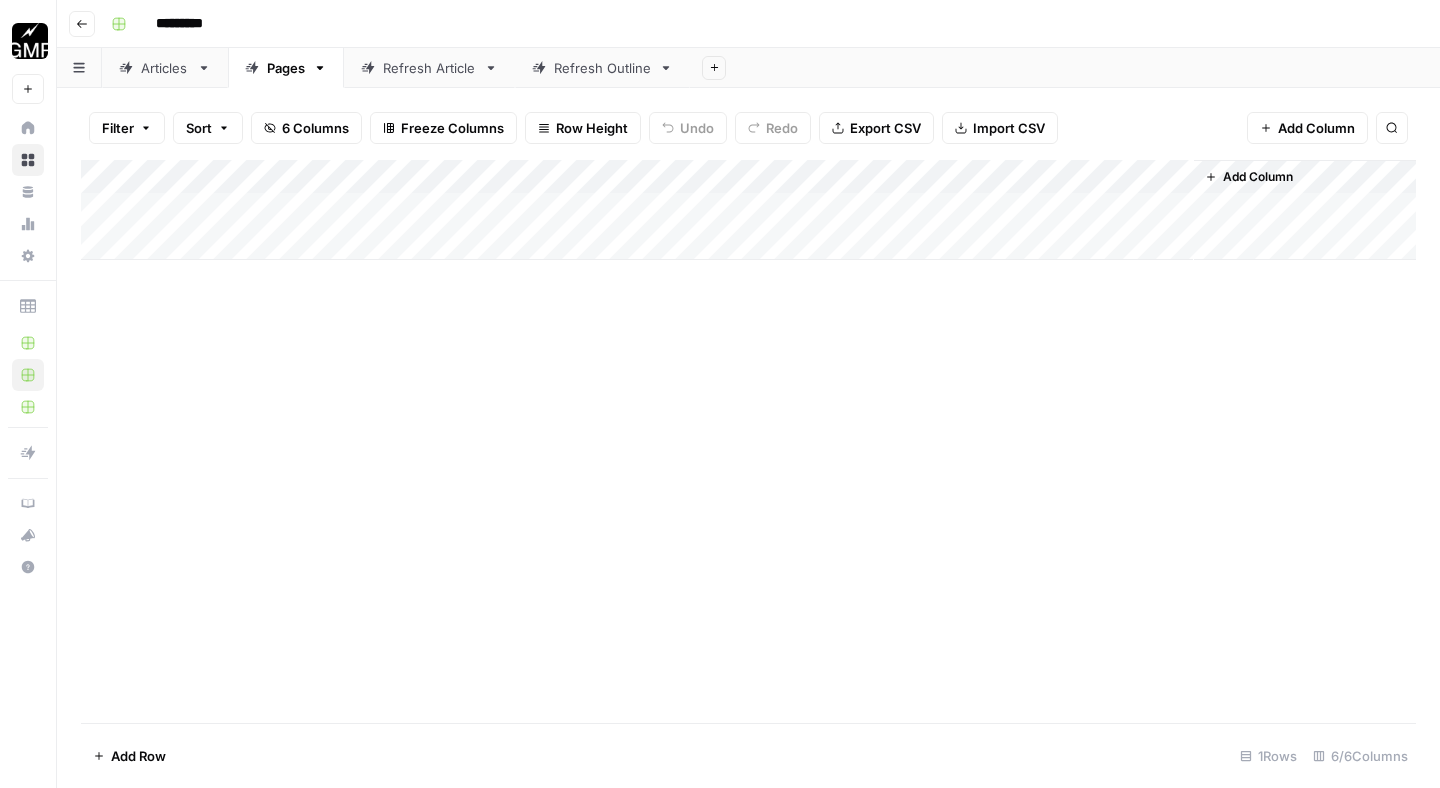 click on "Add Column" at bounding box center (748, 210) 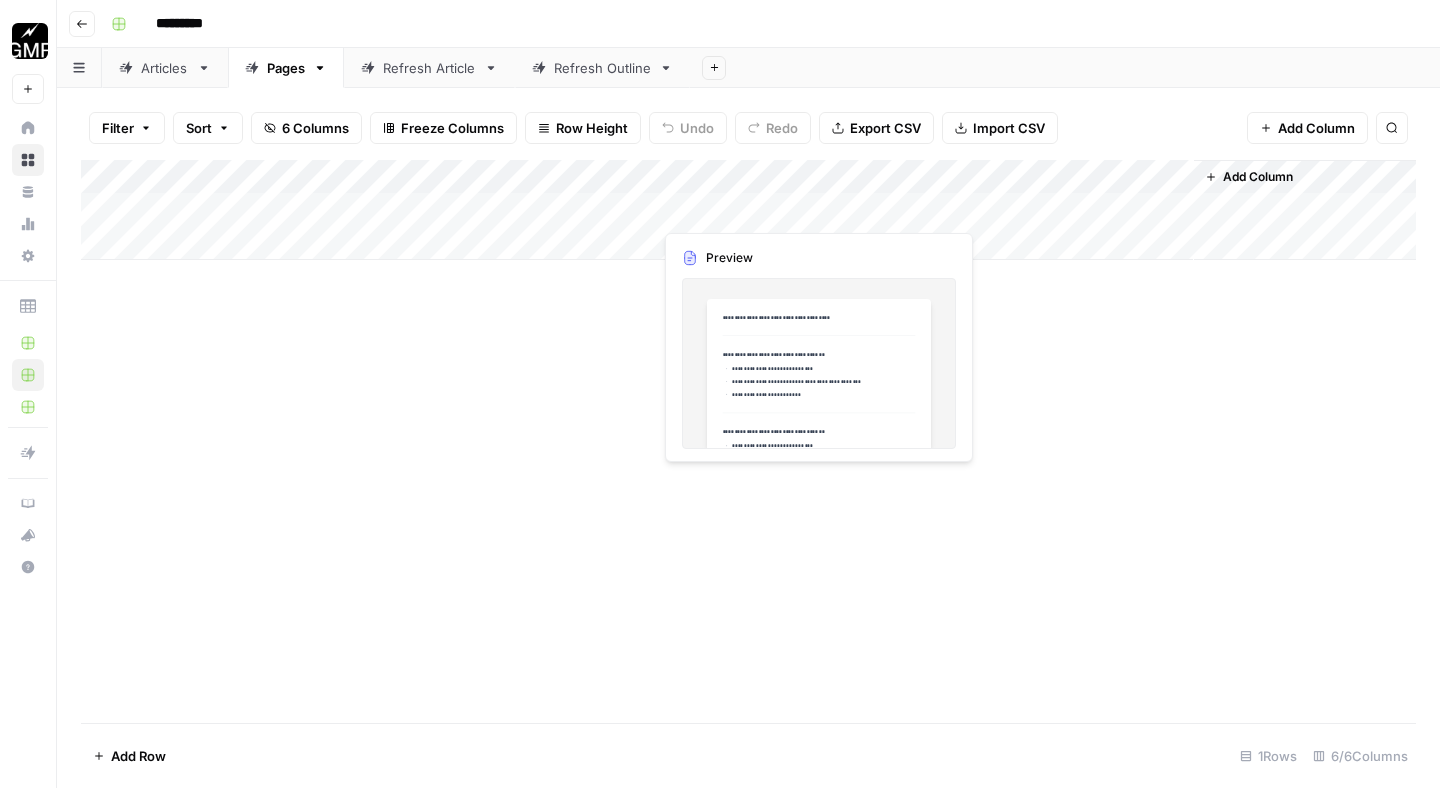 click on "Add Column" at bounding box center (748, 210) 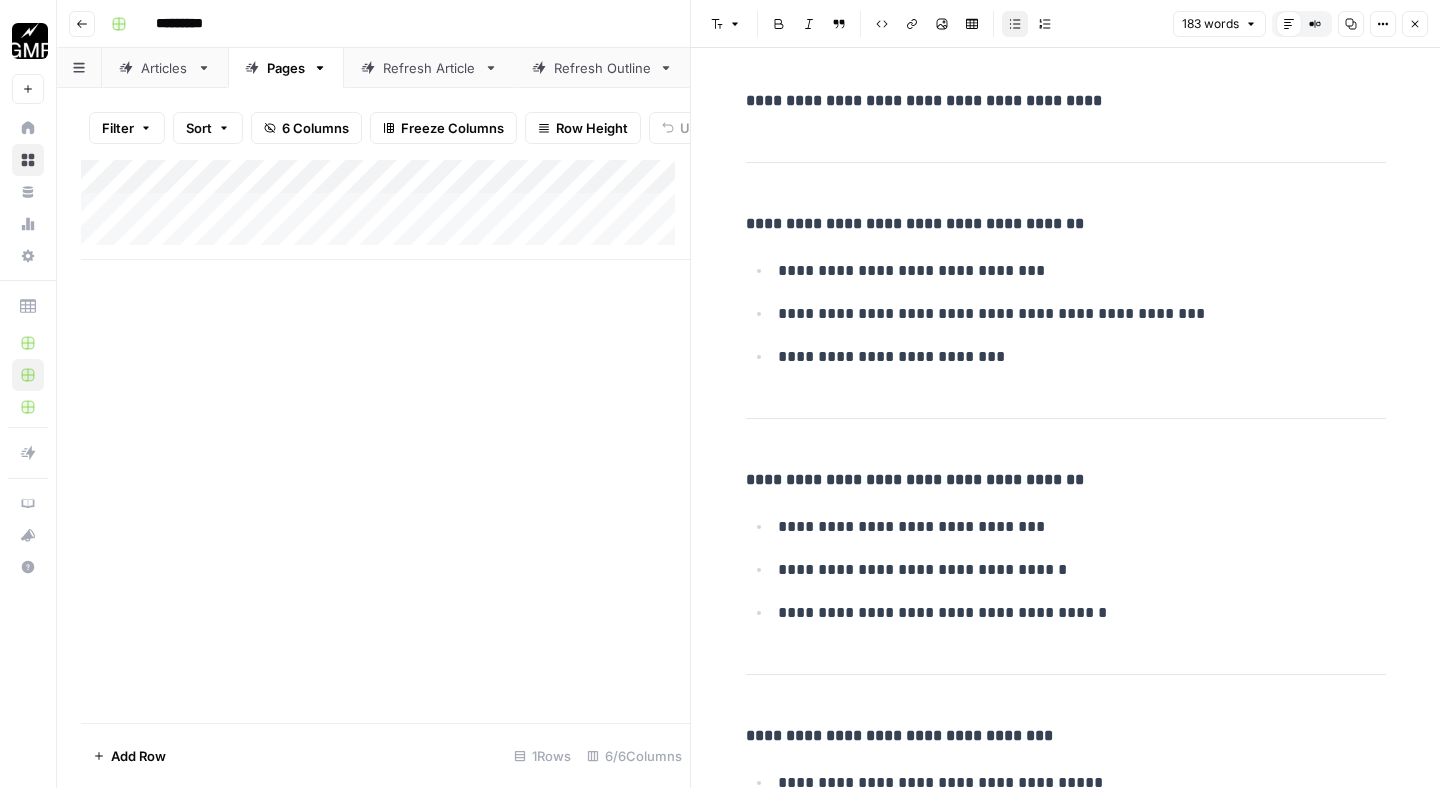 click on "**********" at bounding box center (1066, 1278) 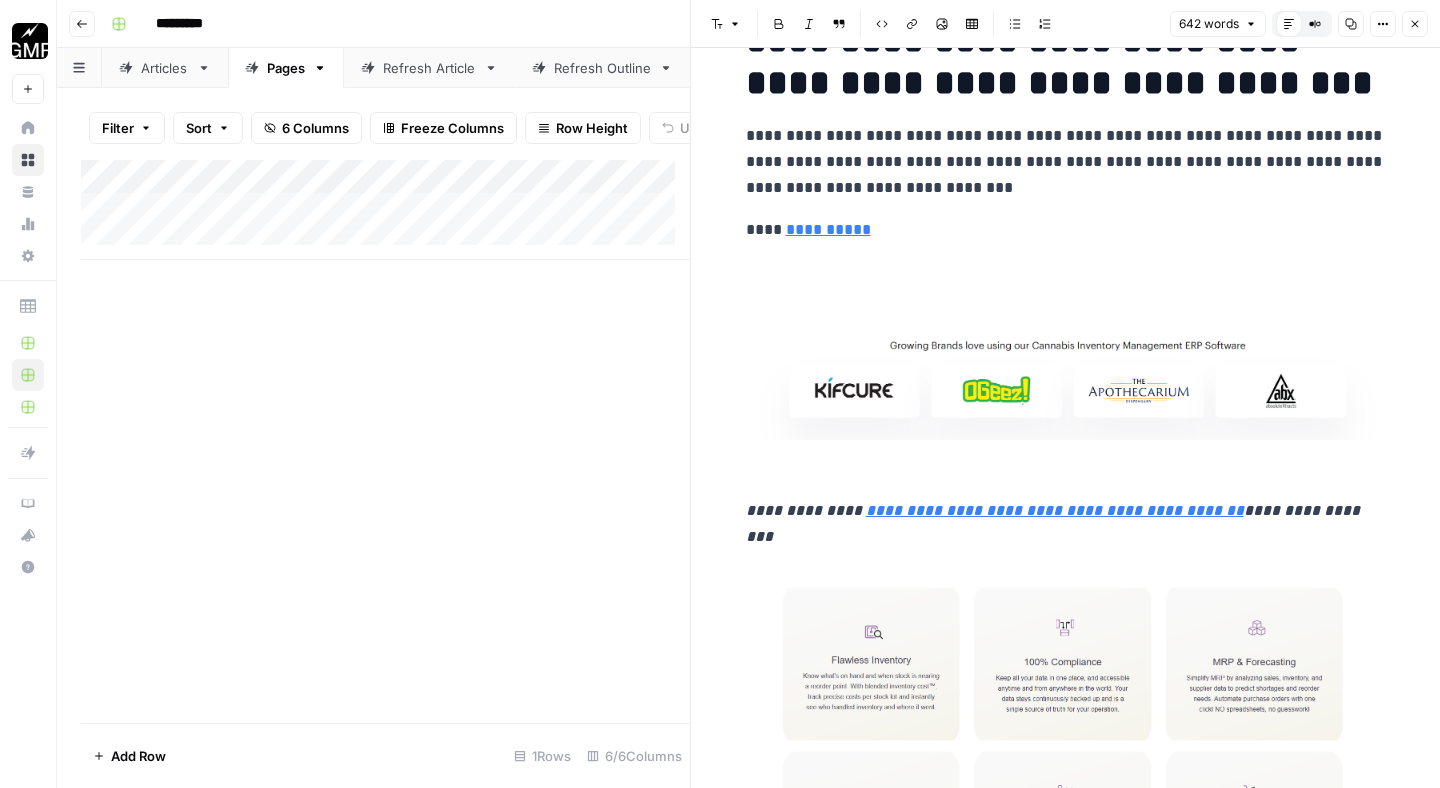 scroll, scrollTop: 0, scrollLeft: 0, axis: both 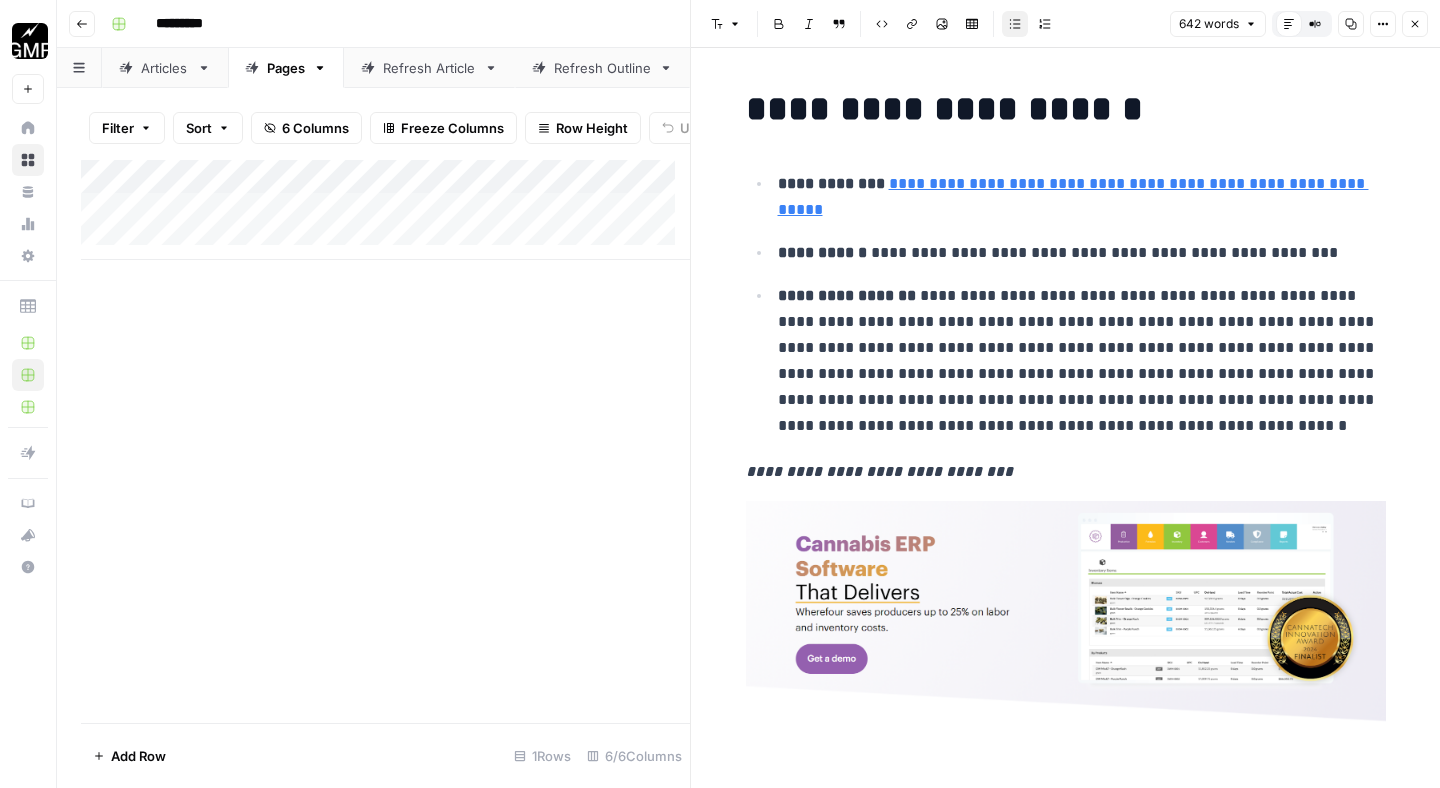 click on "**********" at bounding box center (1082, 361) 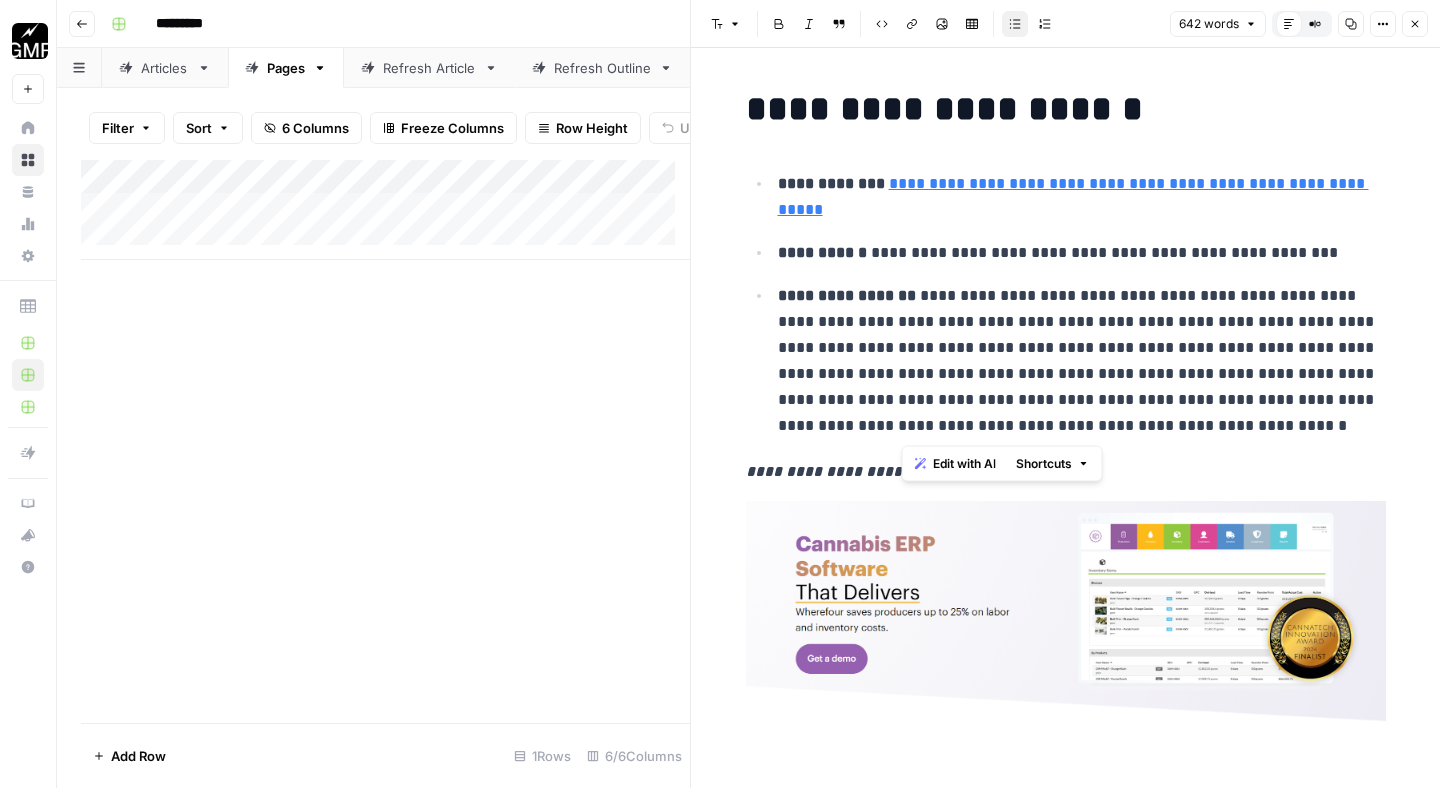 drag, startPoint x: 904, startPoint y: 348, endPoint x: 1292, endPoint y: 422, distance: 394.99368 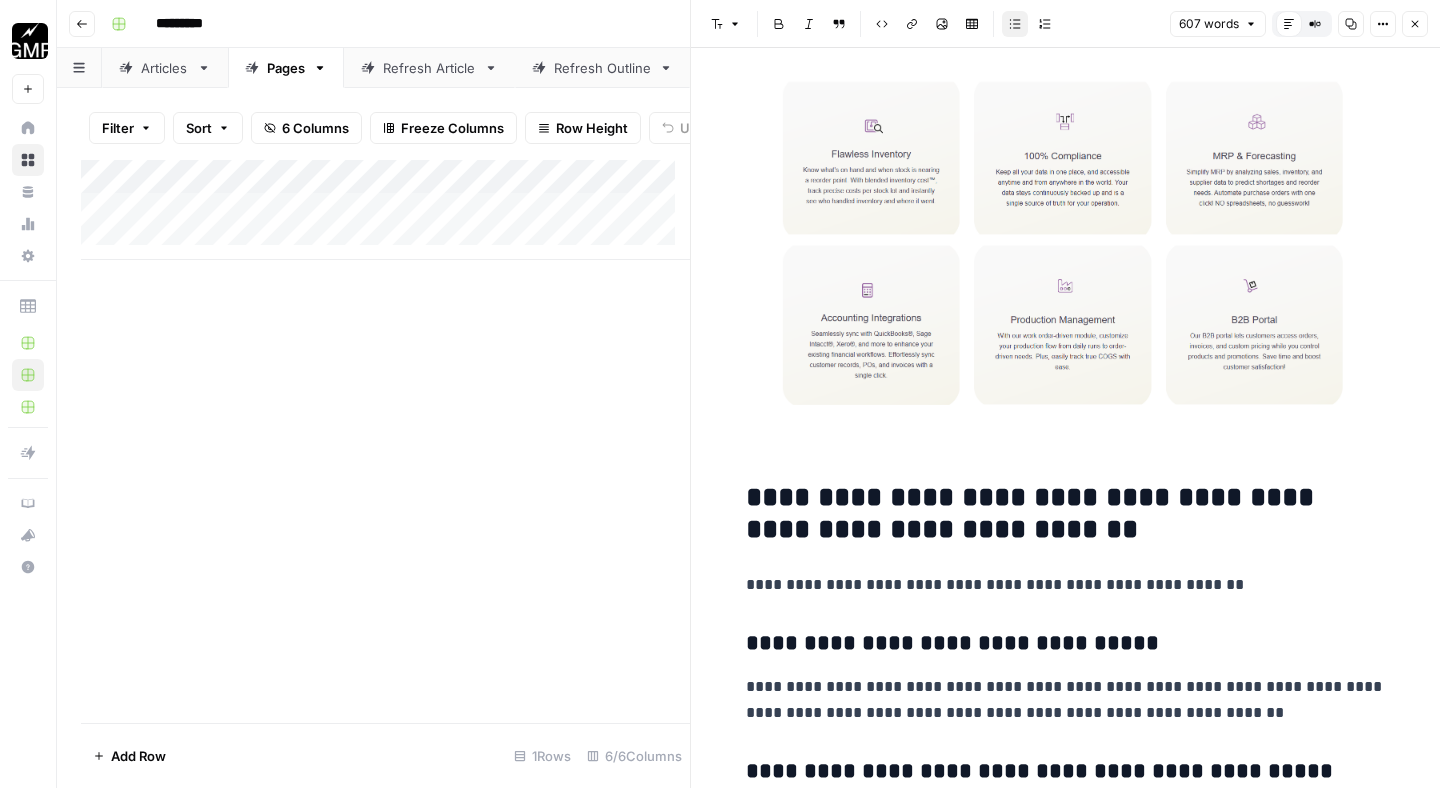 scroll, scrollTop: 1414, scrollLeft: 0, axis: vertical 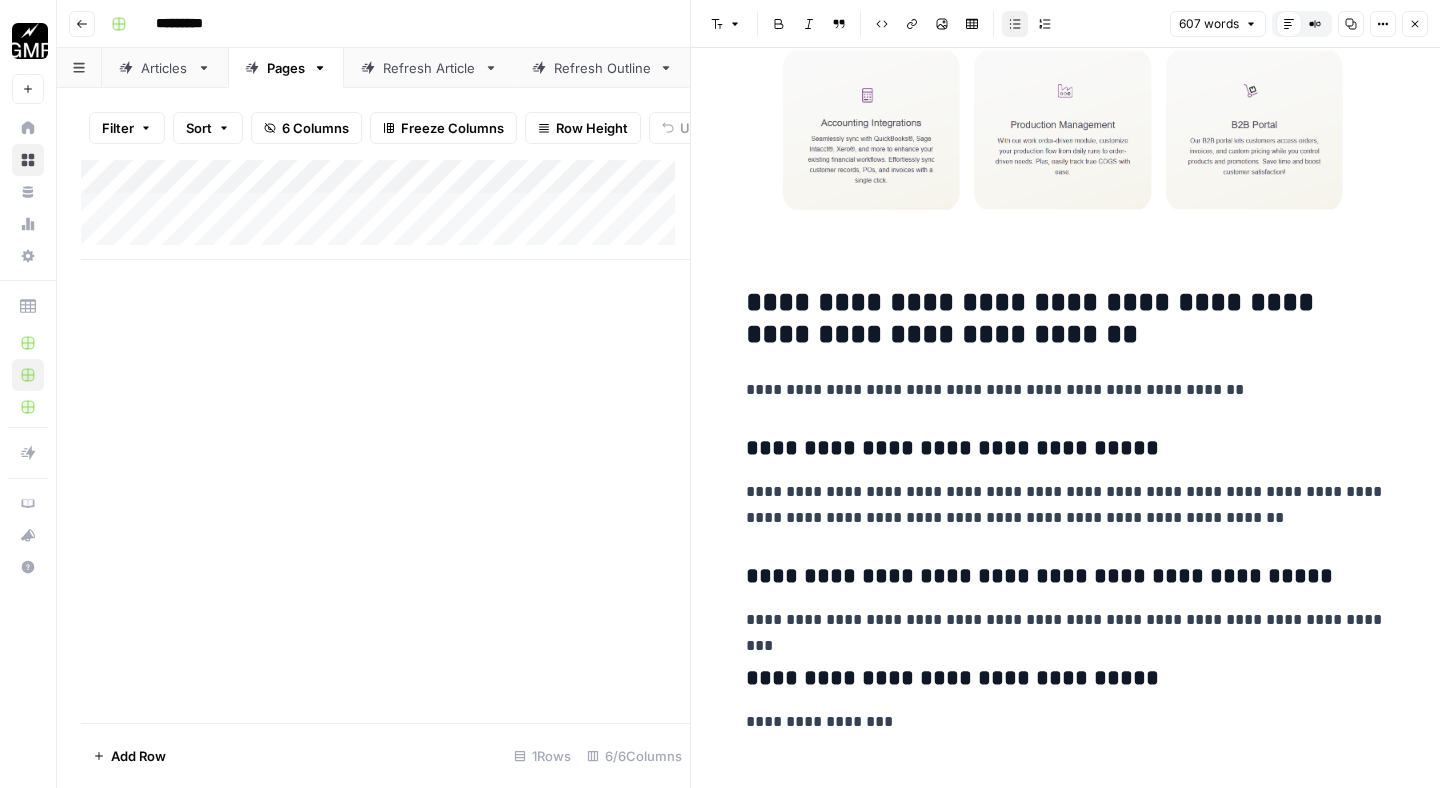 click on "**********" at bounding box center (1066, 390) 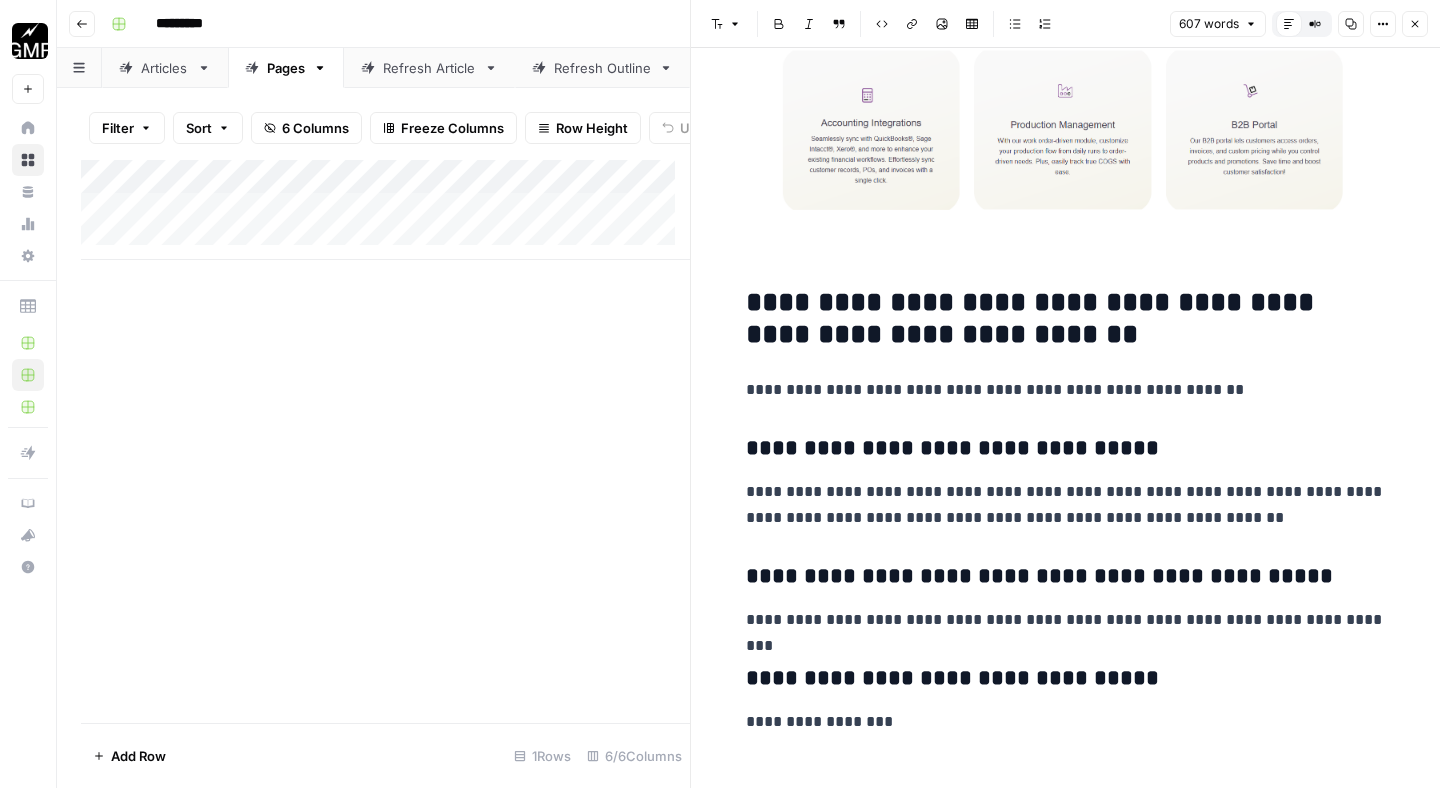 type 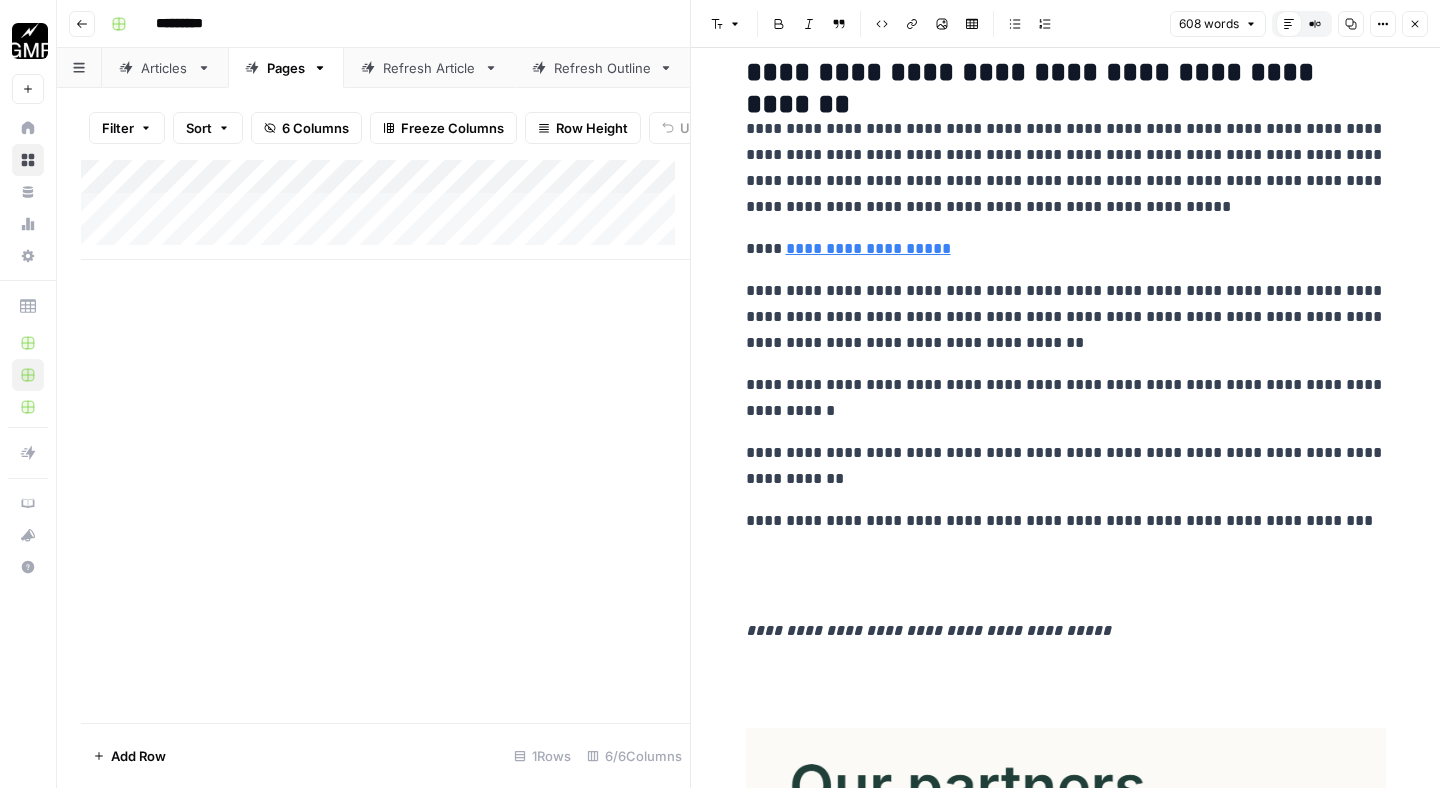 scroll, scrollTop: 3862, scrollLeft: 0, axis: vertical 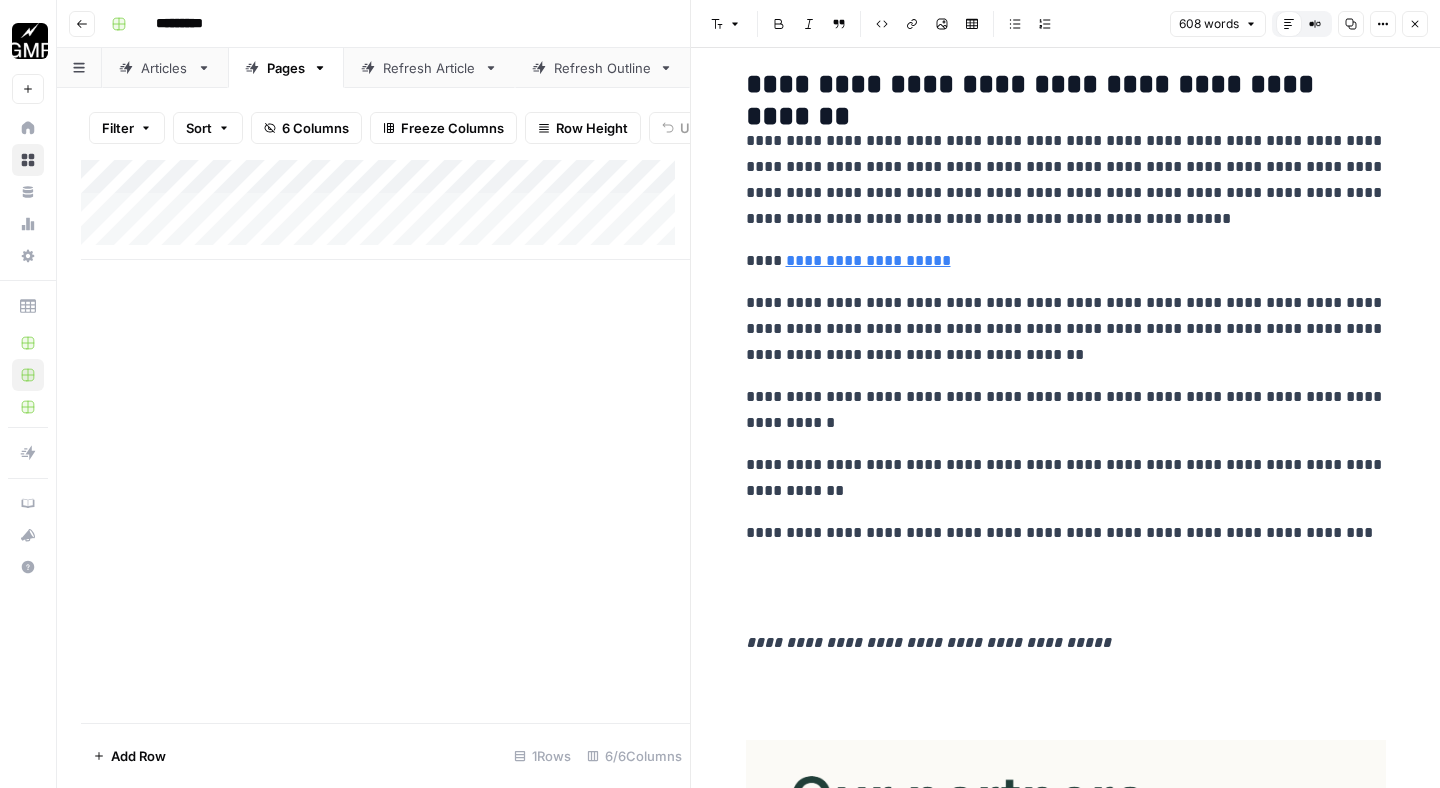 click on "Close" at bounding box center [1415, 24] 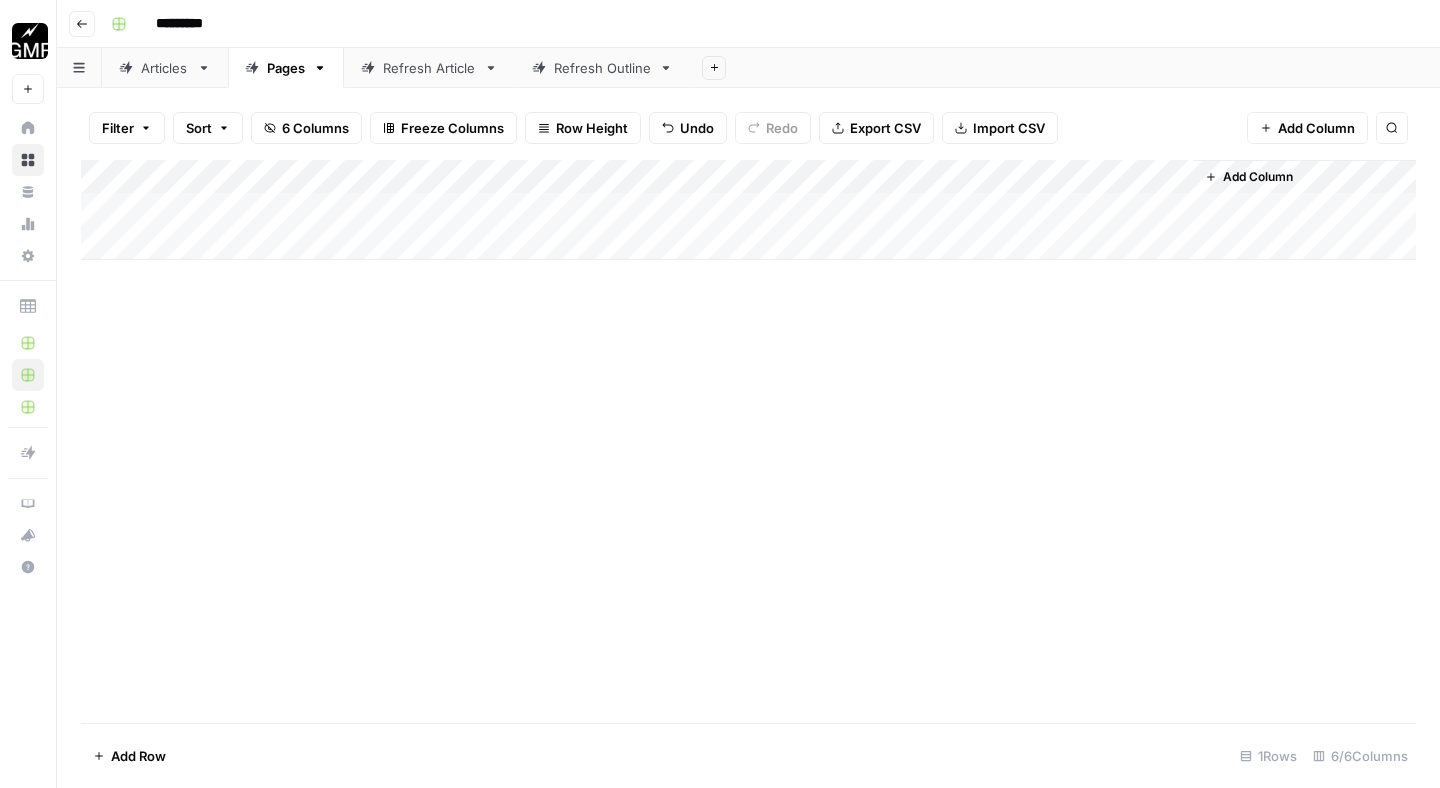 click on "Add Column" at bounding box center (748, 210) 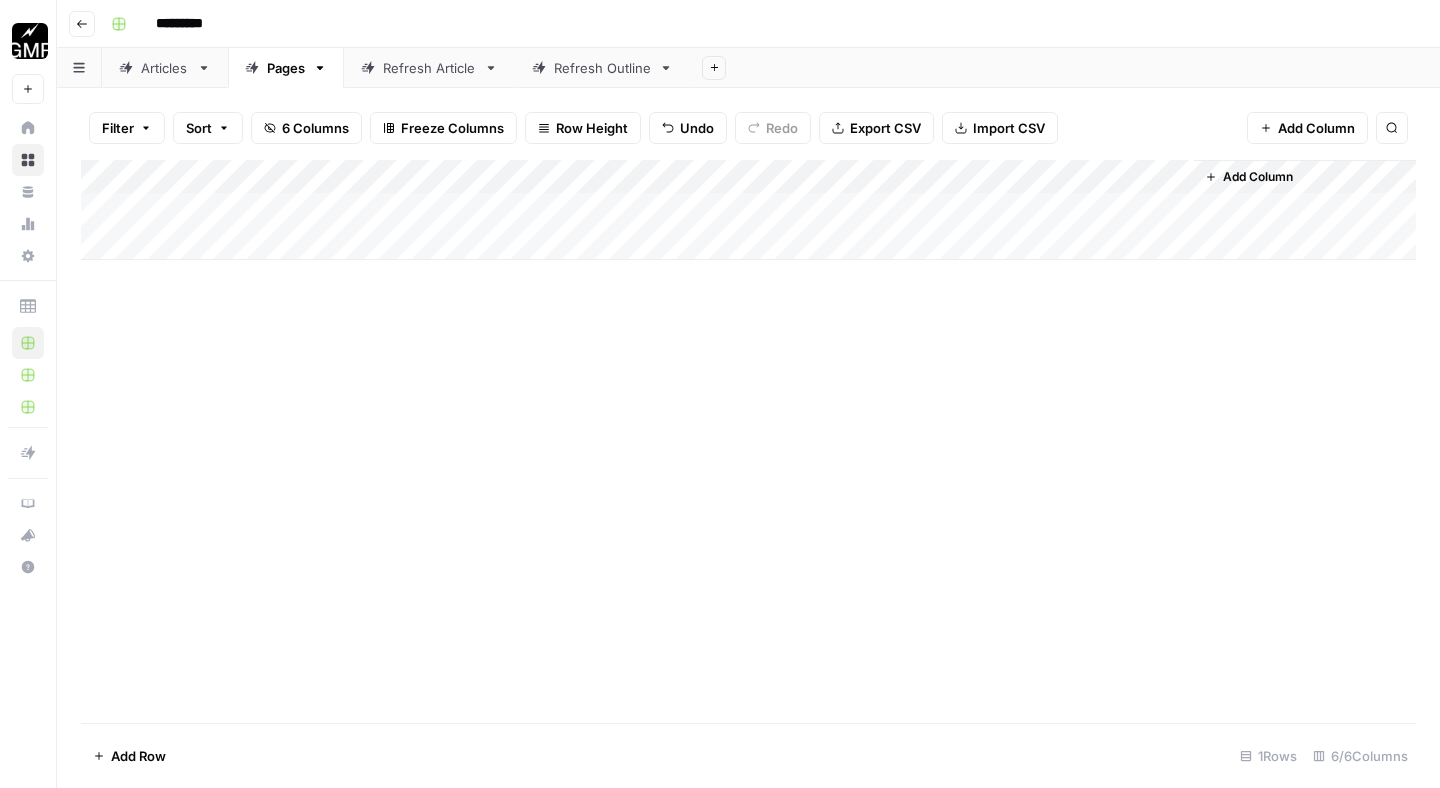click on "Add Column" at bounding box center (748, 210) 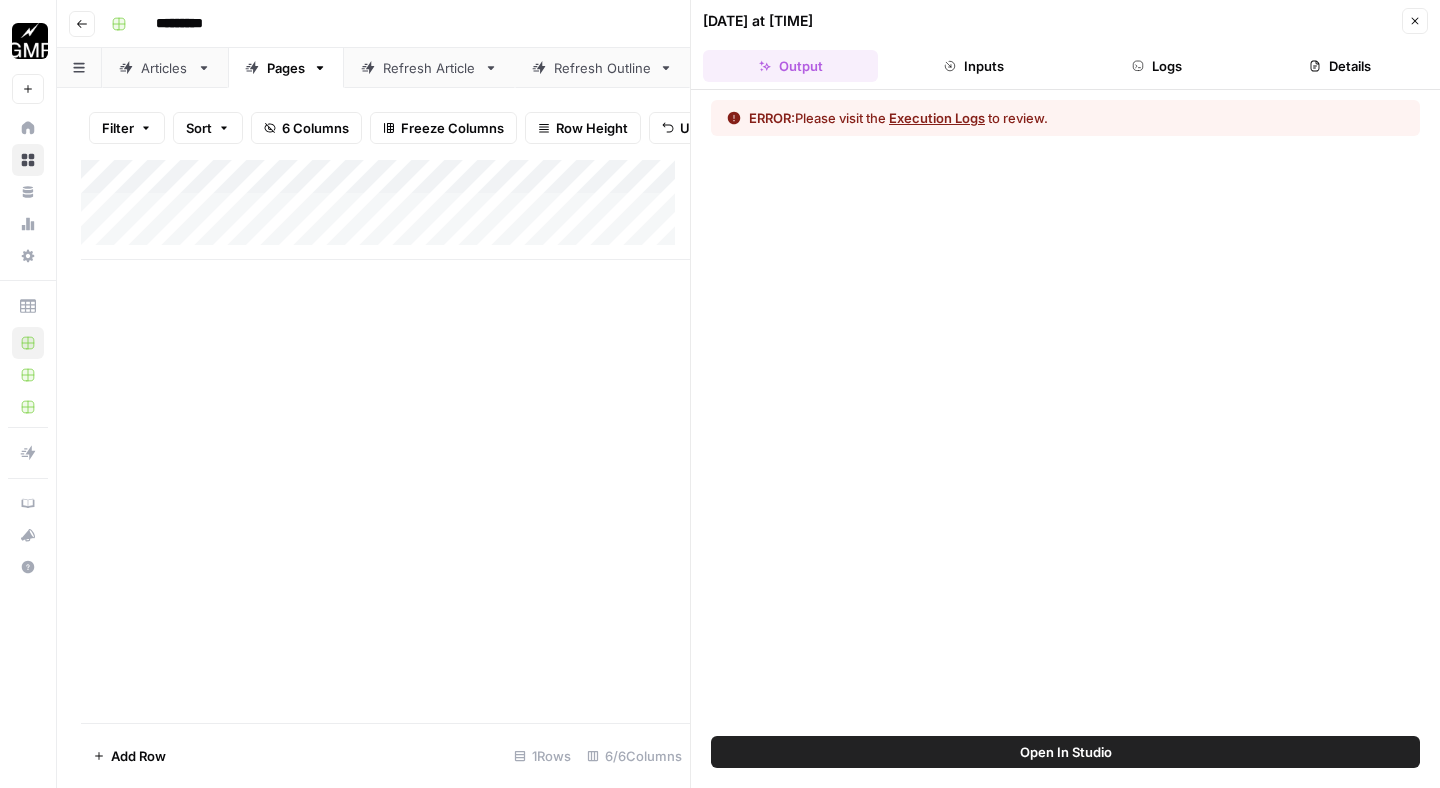 click on "Execution Logs" at bounding box center (937, 118) 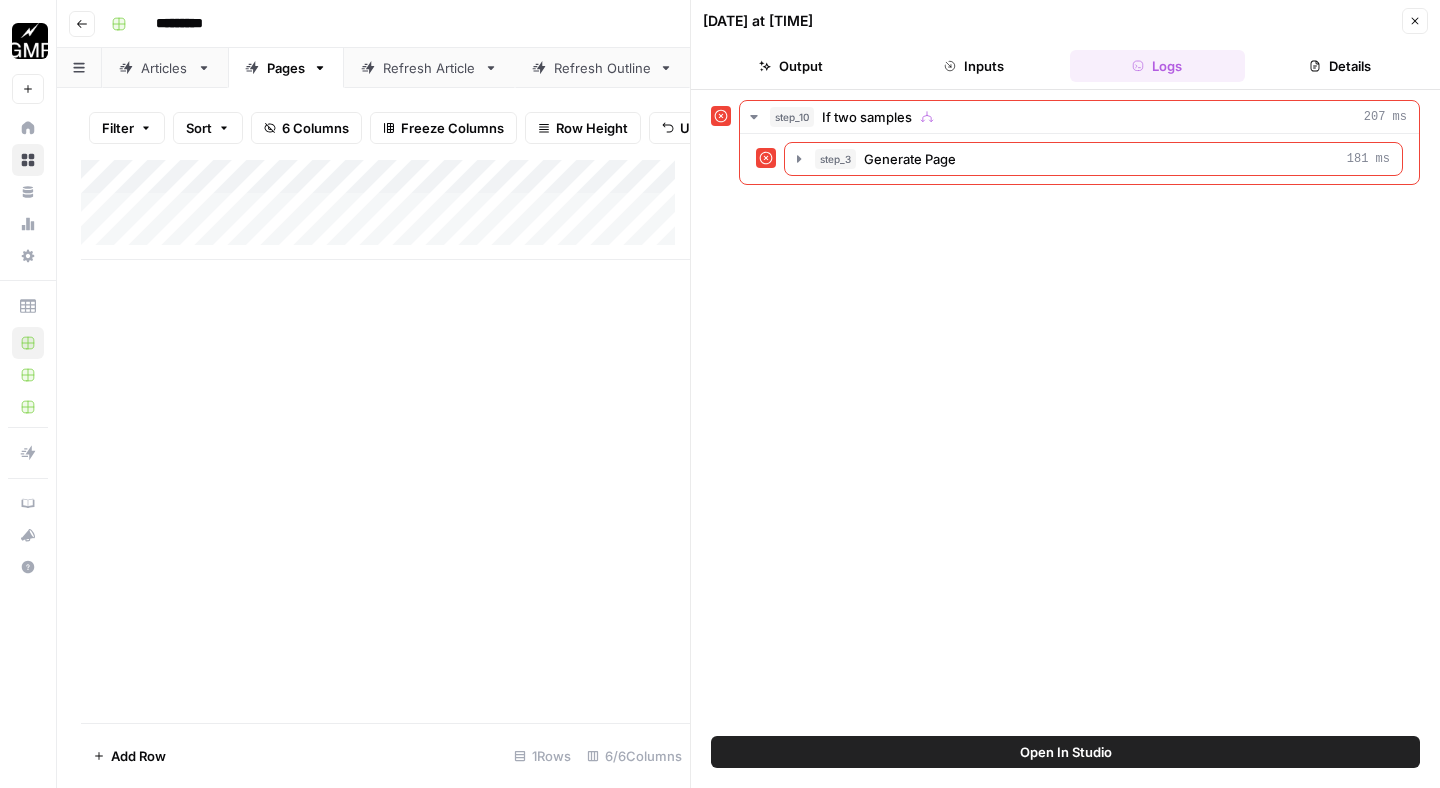 click on "Close" at bounding box center (1415, 21) 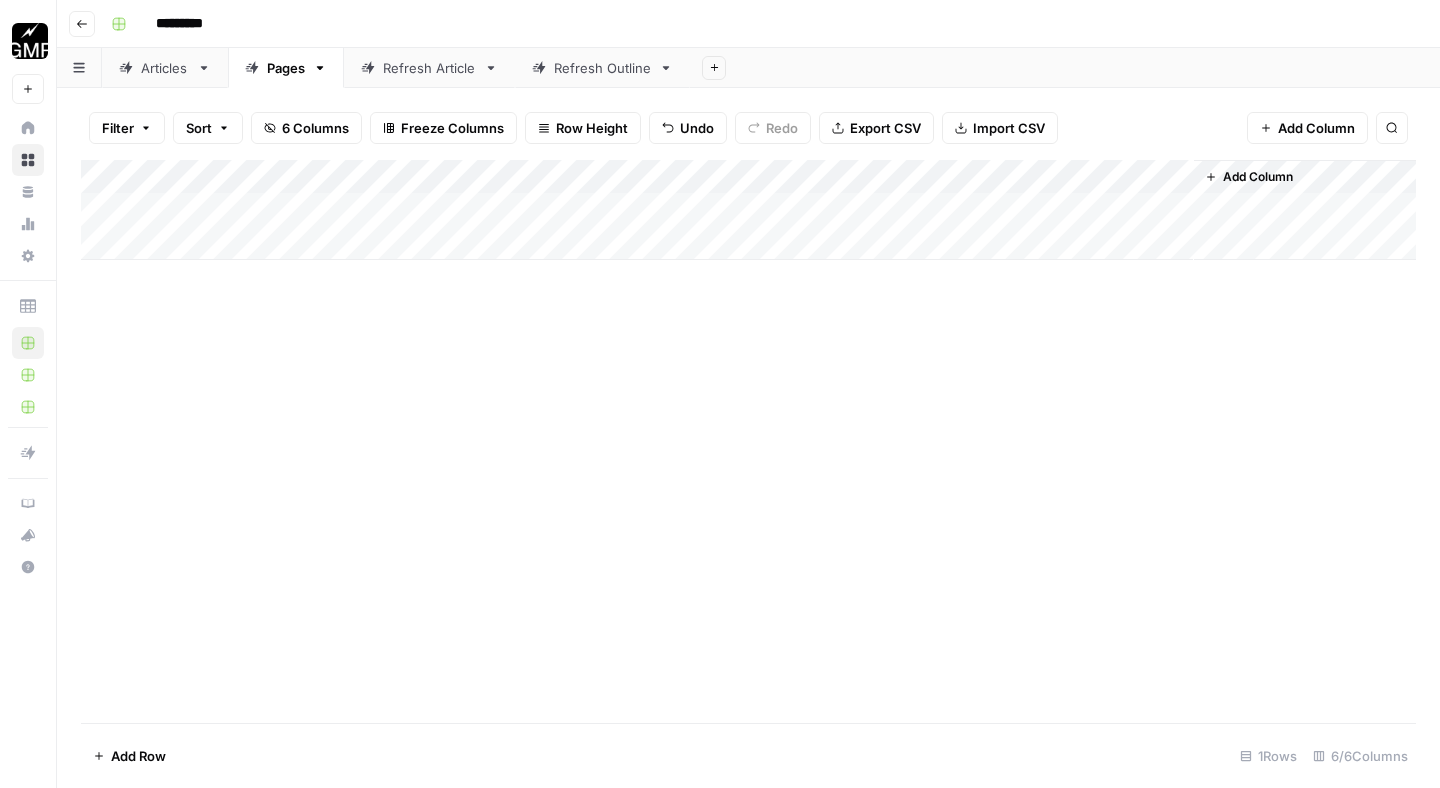 click on "Add Column" at bounding box center [748, 210] 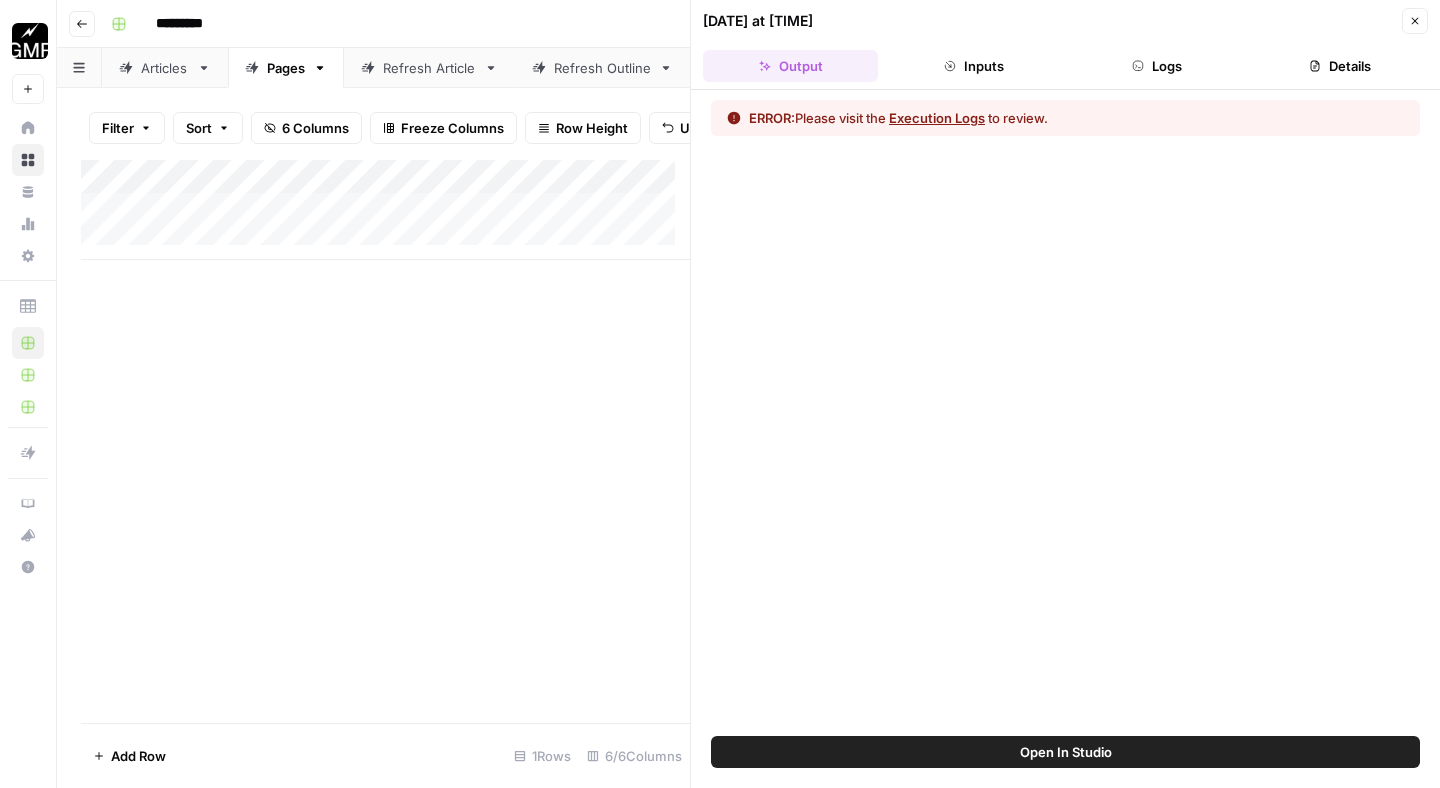 click 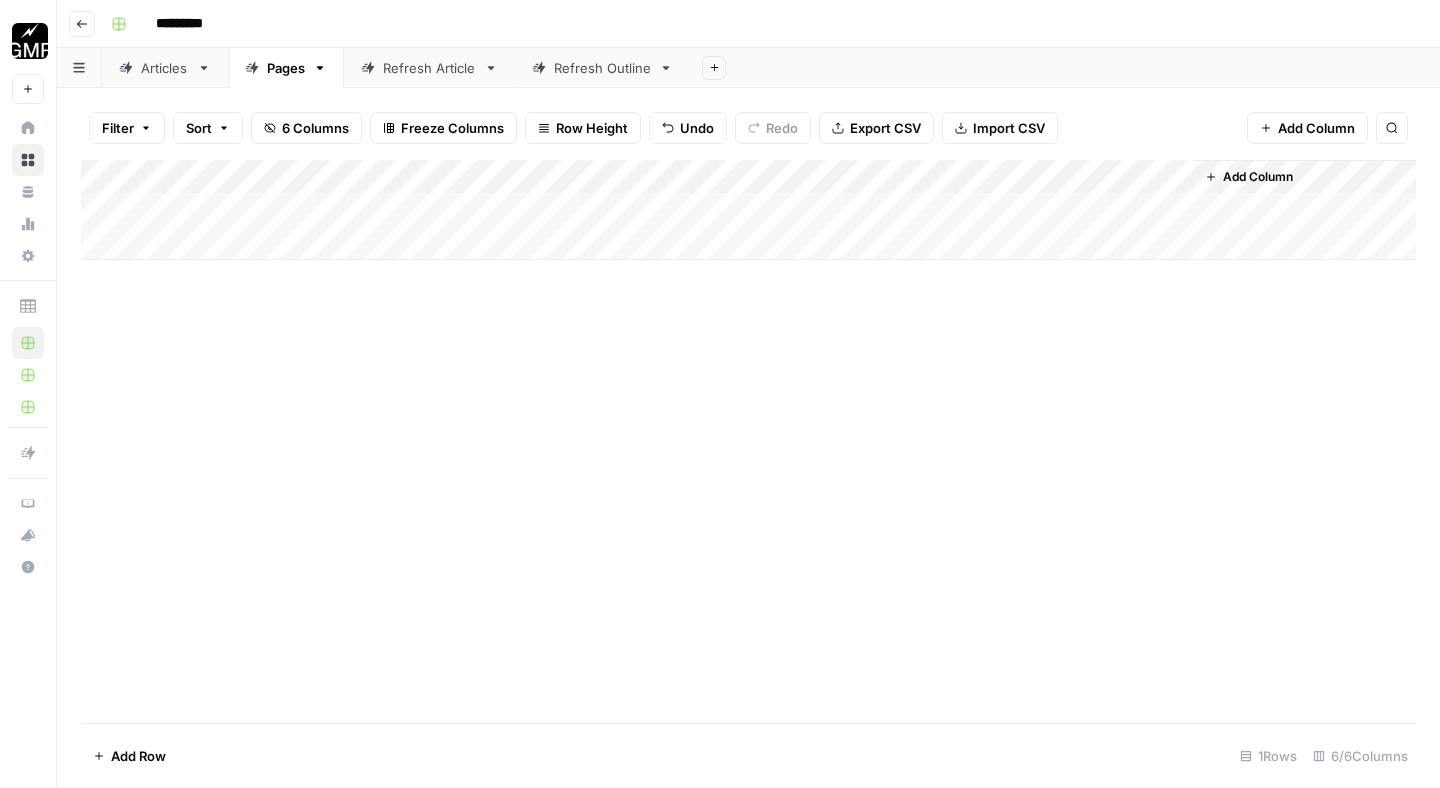 click on "Add Column" at bounding box center (748, 210) 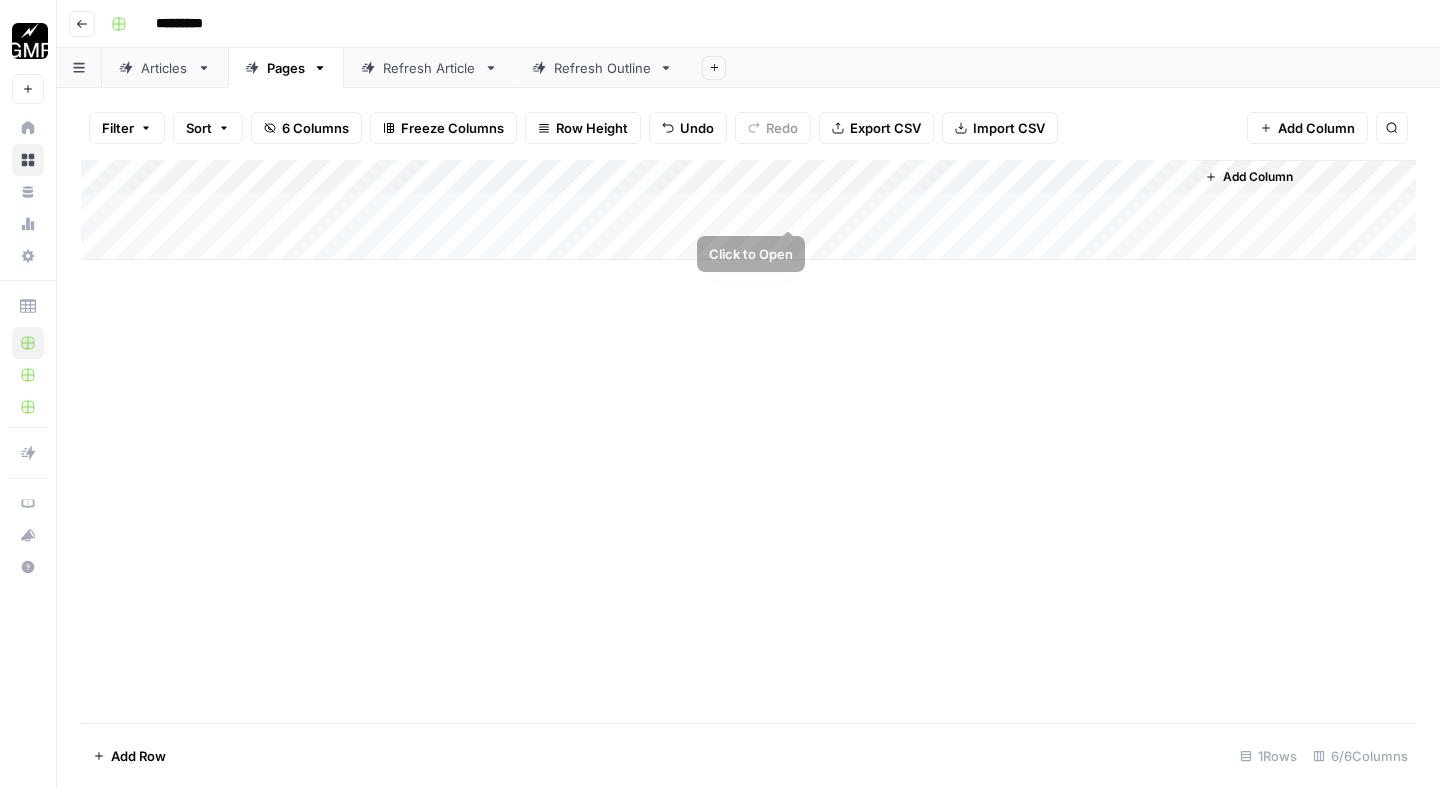 click on "Add Column" at bounding box center (748, 210) 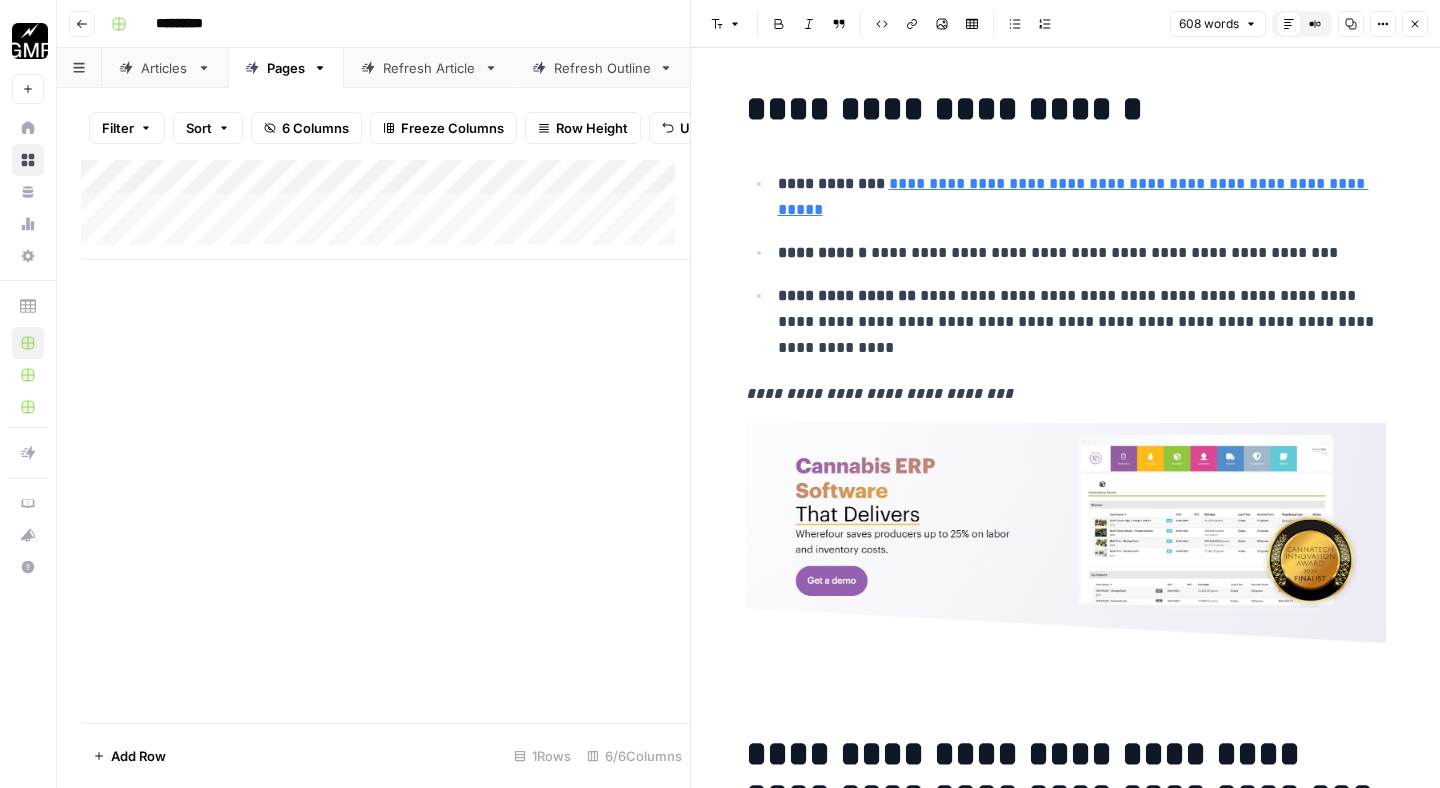 click 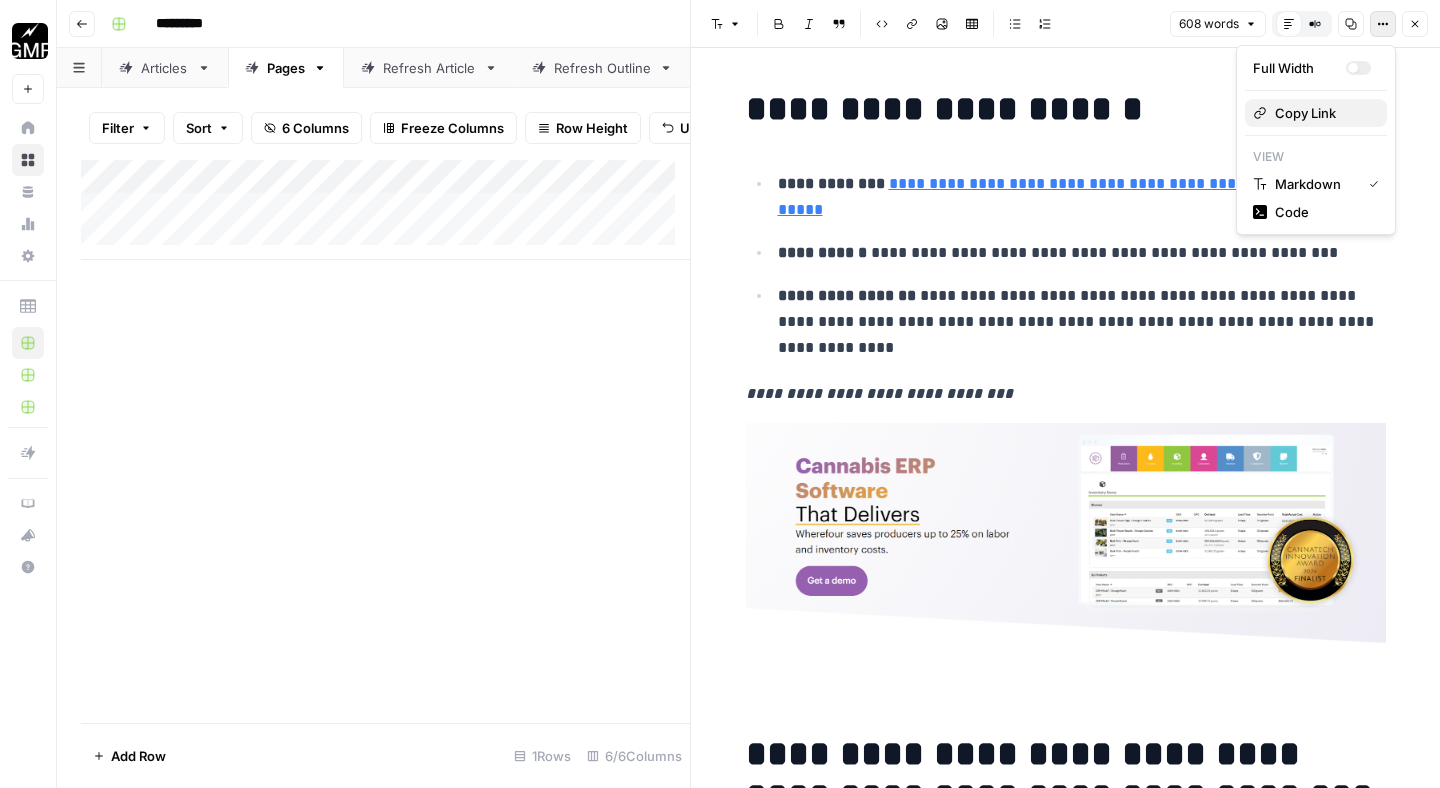 click on "Copy Link" at bounding box center (1323, 113) 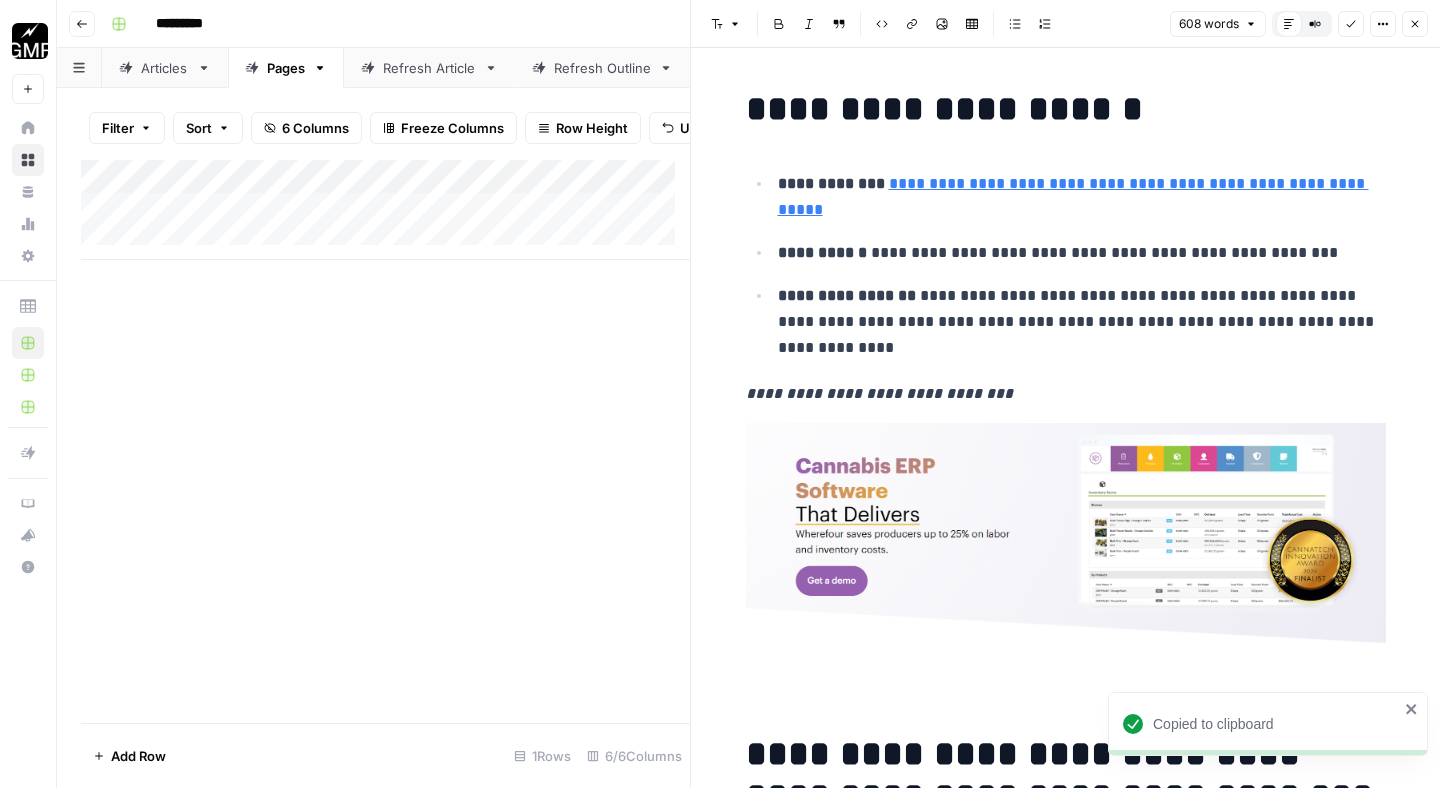 click on "Close" at bounding box center [1415, 24] 